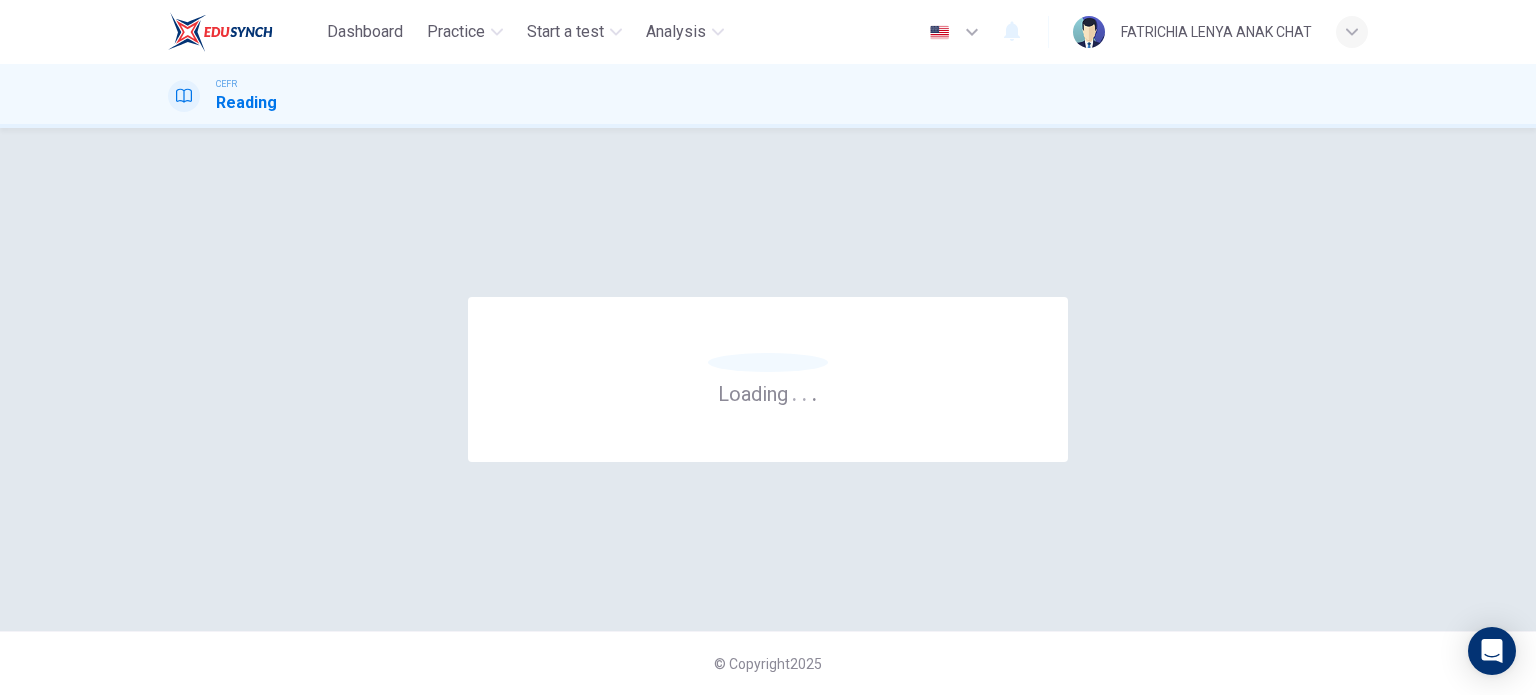 scroll, scrollTop: 0, scrollLeft: 0, axis: both 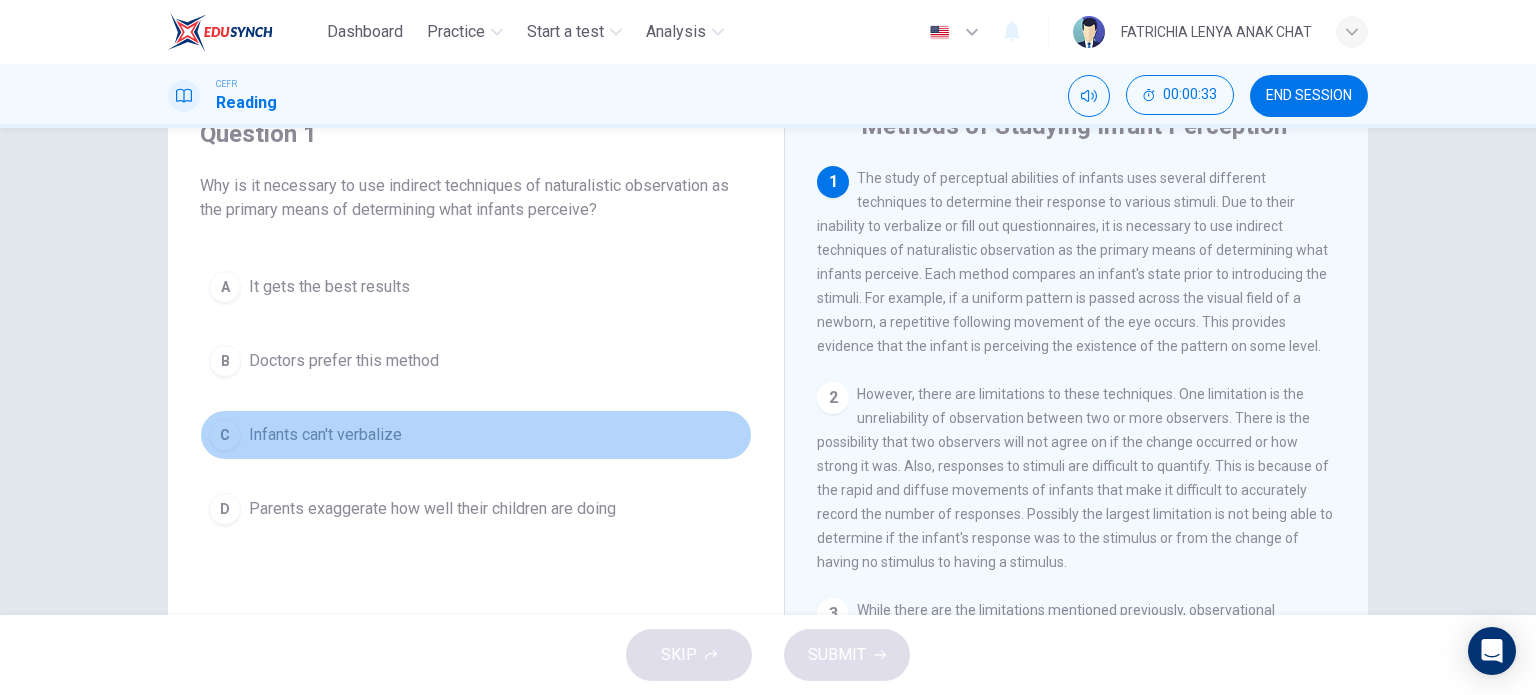 click on "C" at bounding box center [225, 435] 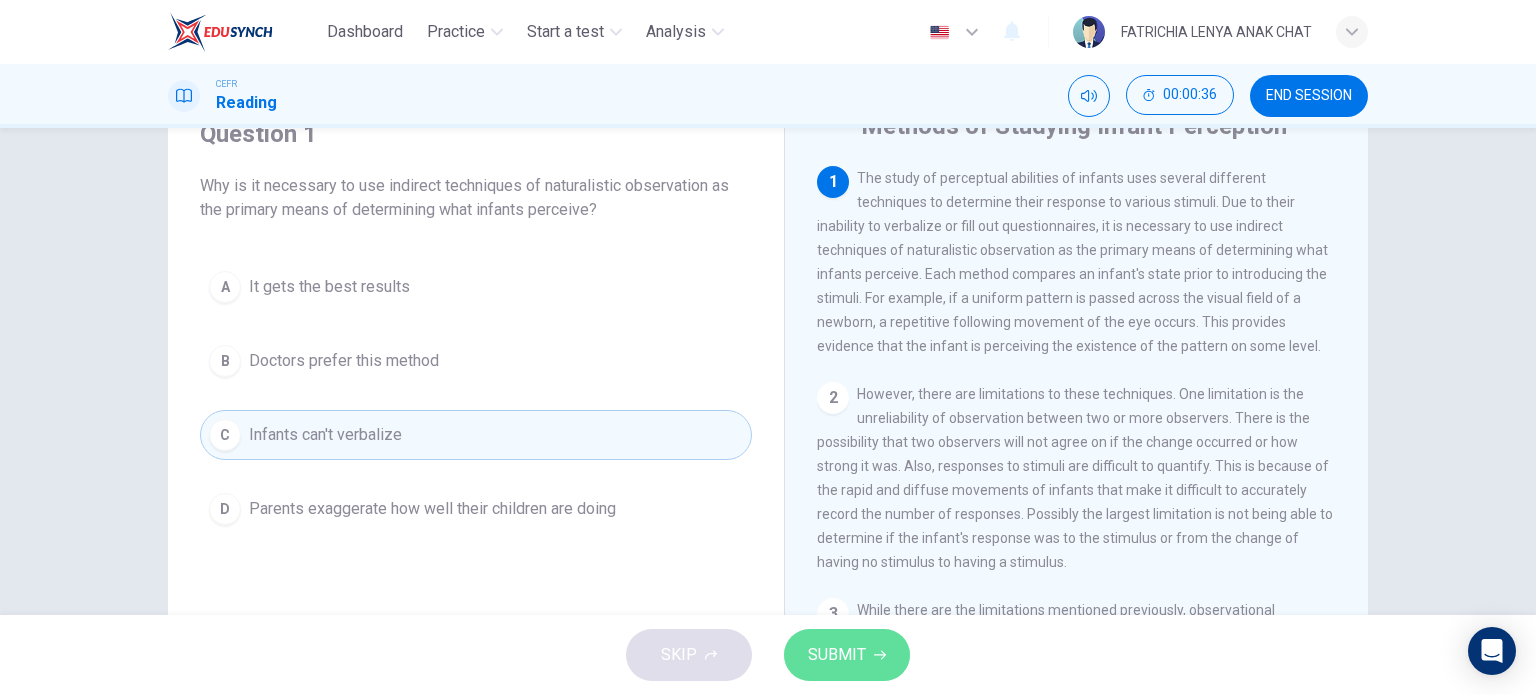 click on "SUBMIT" at bounding box center (847, 655) 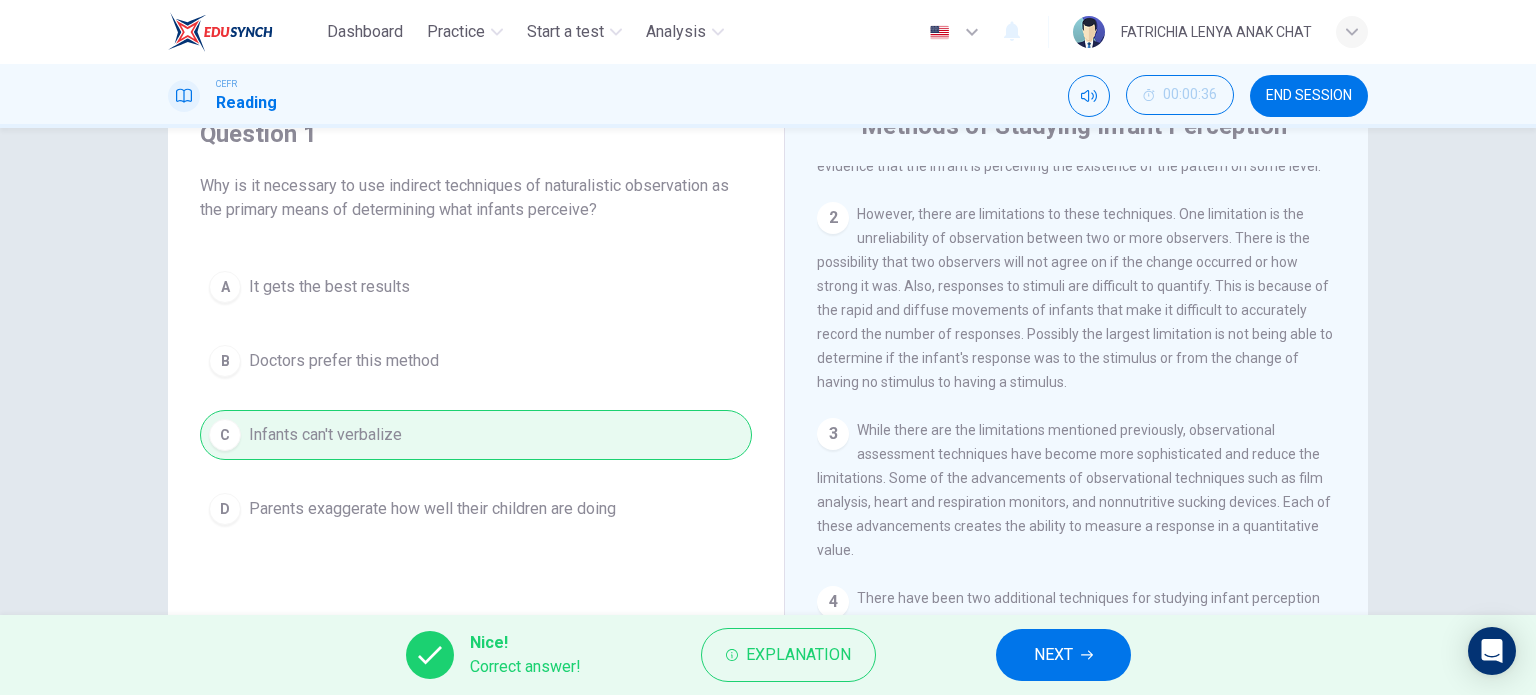 scroll, scrollTop: 180, scrollLeft: 0, axis: vertical 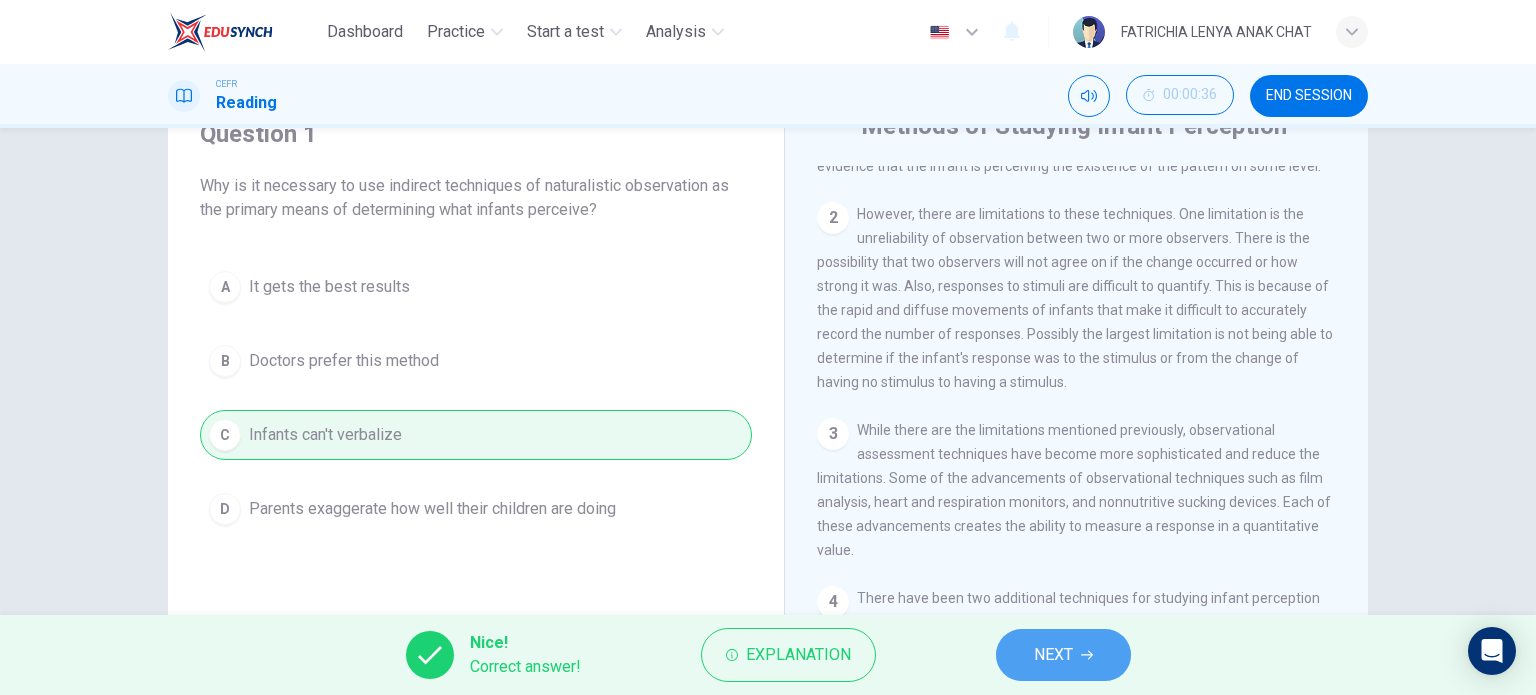 click on "NEXT" at bounding box center (1053, 655) 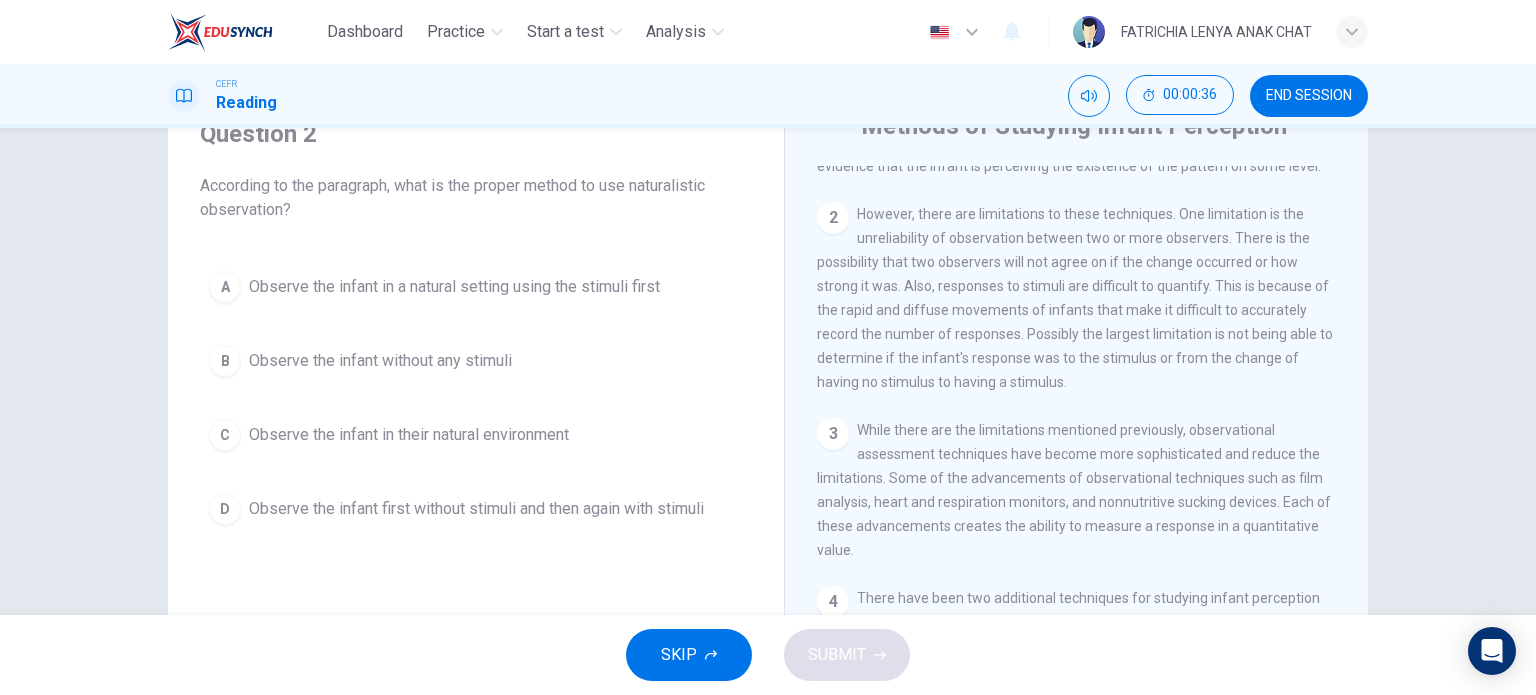 scroll, scrollTop: 47, scrollLeft: 0, axis: vertical 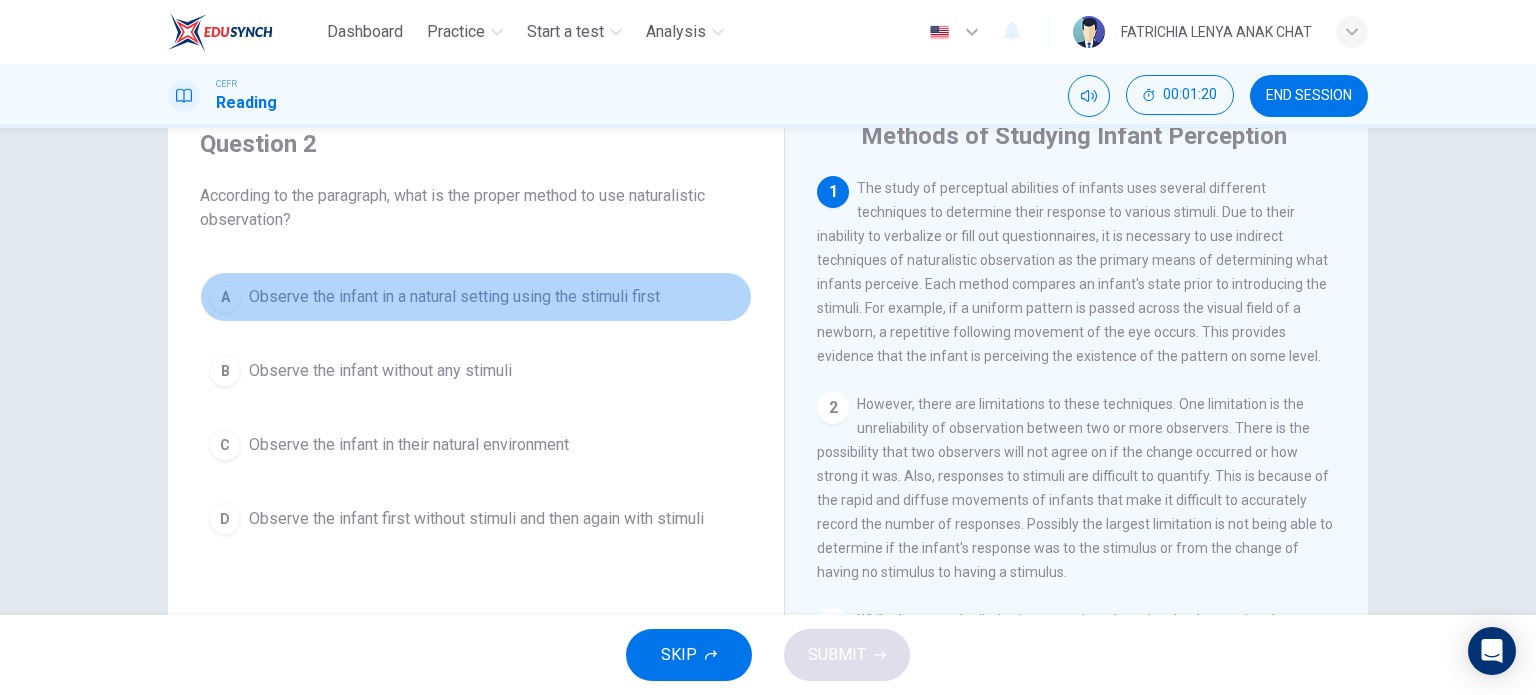 click on "A" at bounding box center [225, 297] 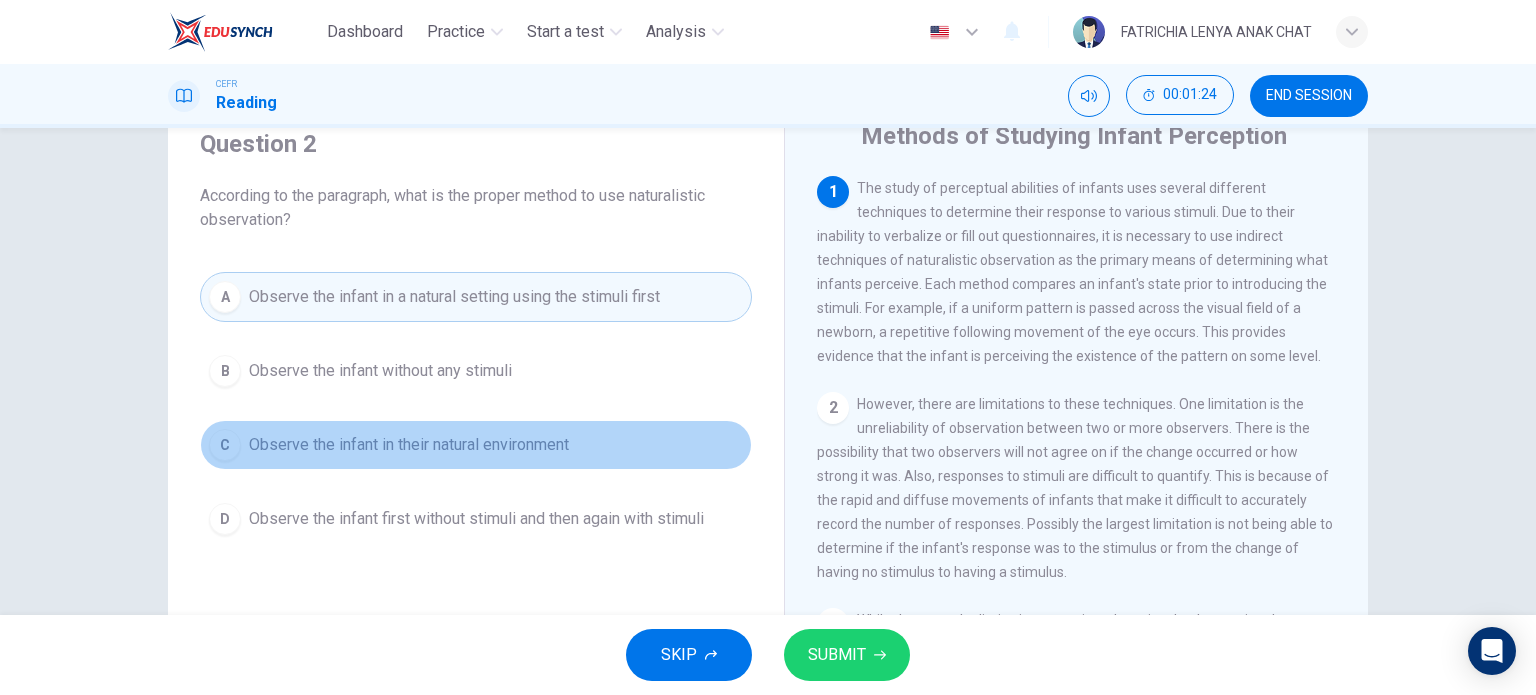 click on "C" at bounding box center [225, 445] 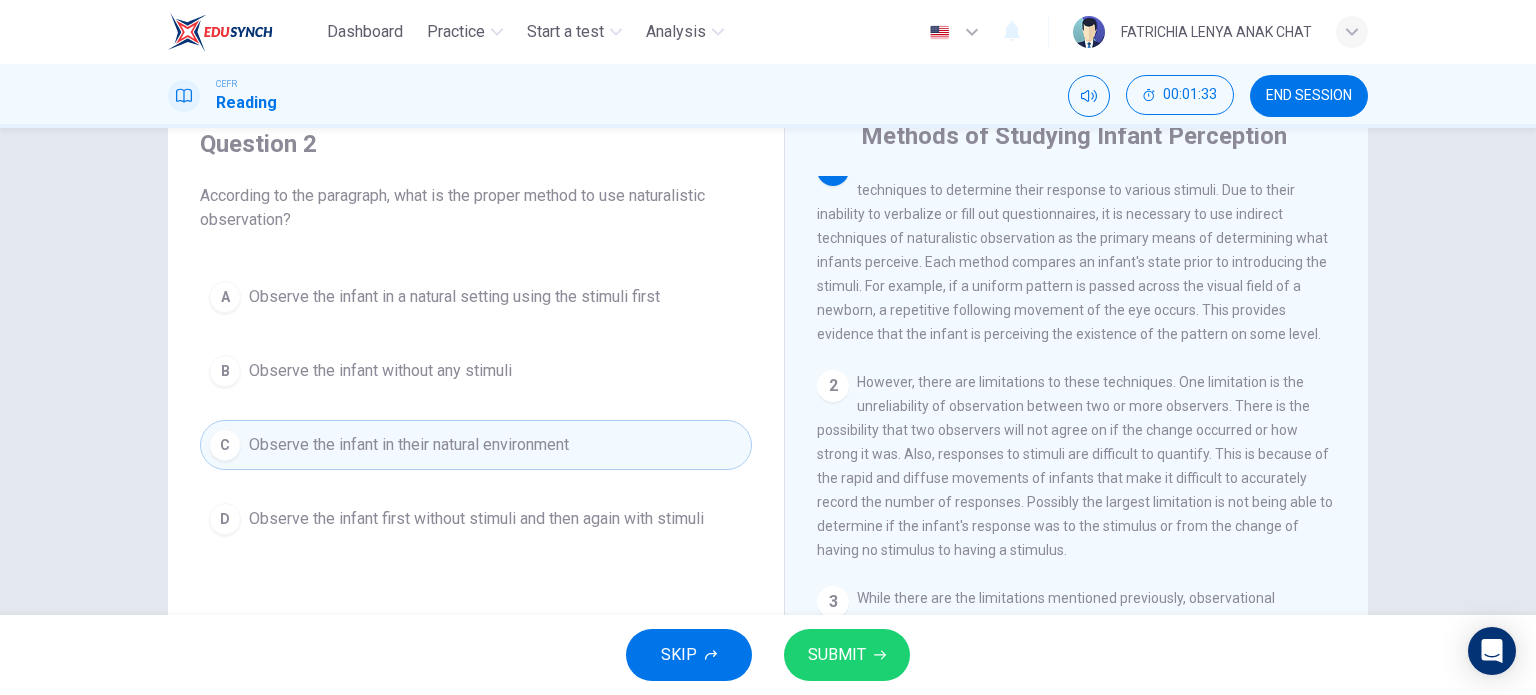 scroll, scrollTop: 24, scrollLeft: 0, axis: vertical 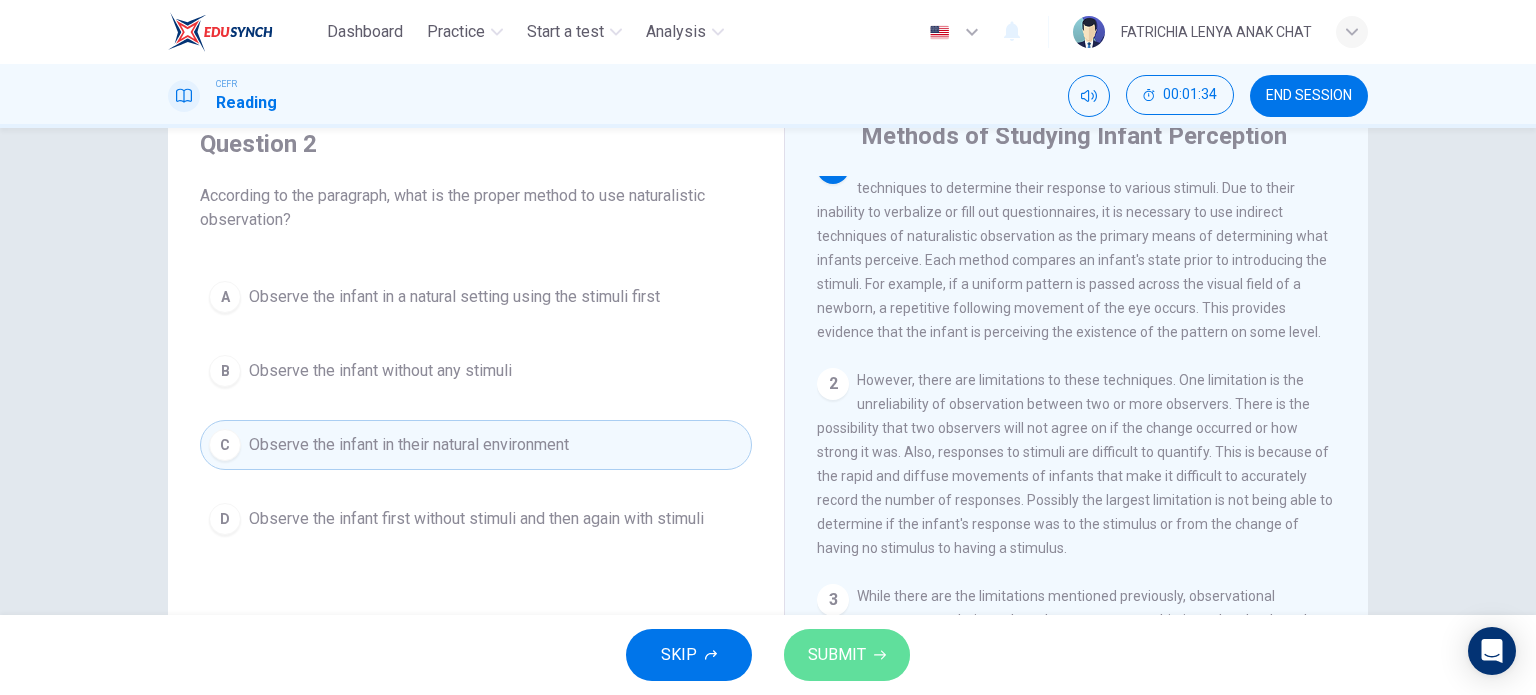 click on "SUBMIT" at bounding box center (837, 655) 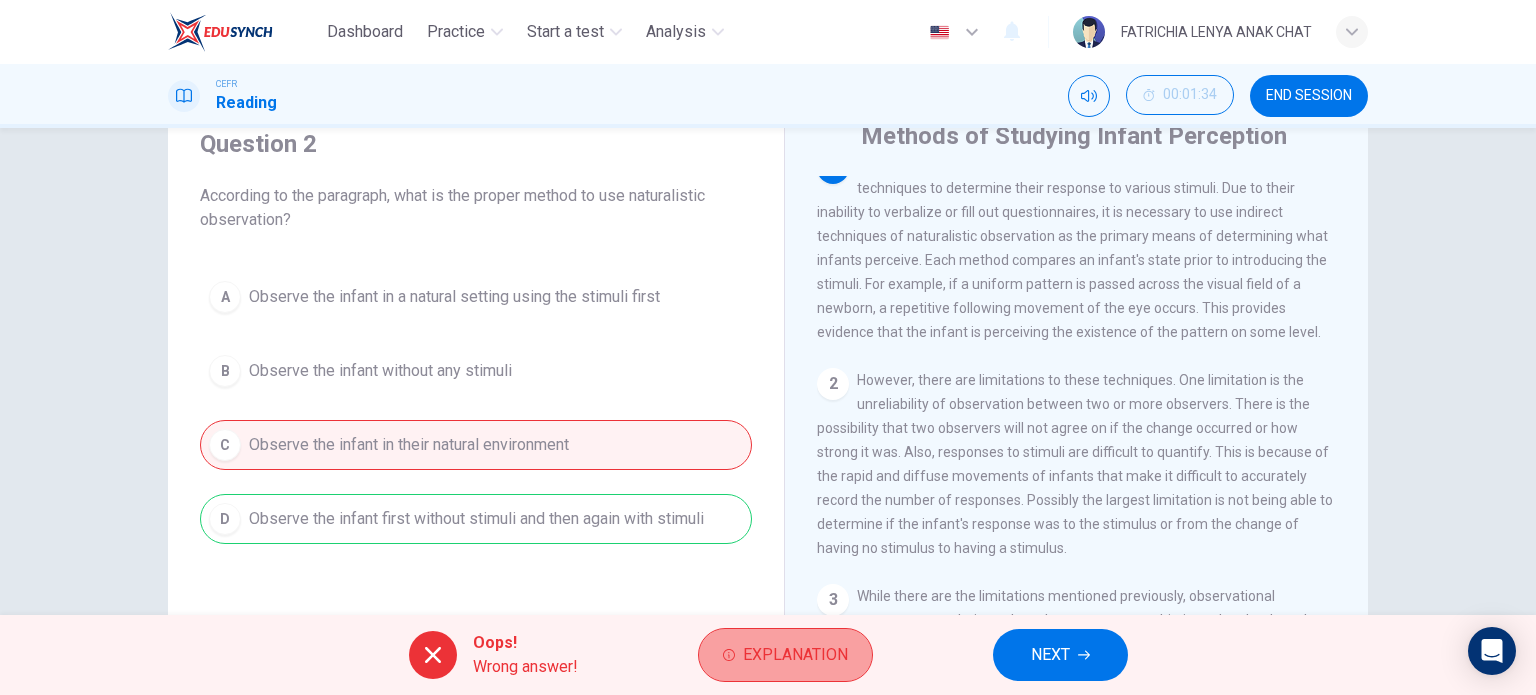 click on "Explanation" at bounding box center (785, 655) 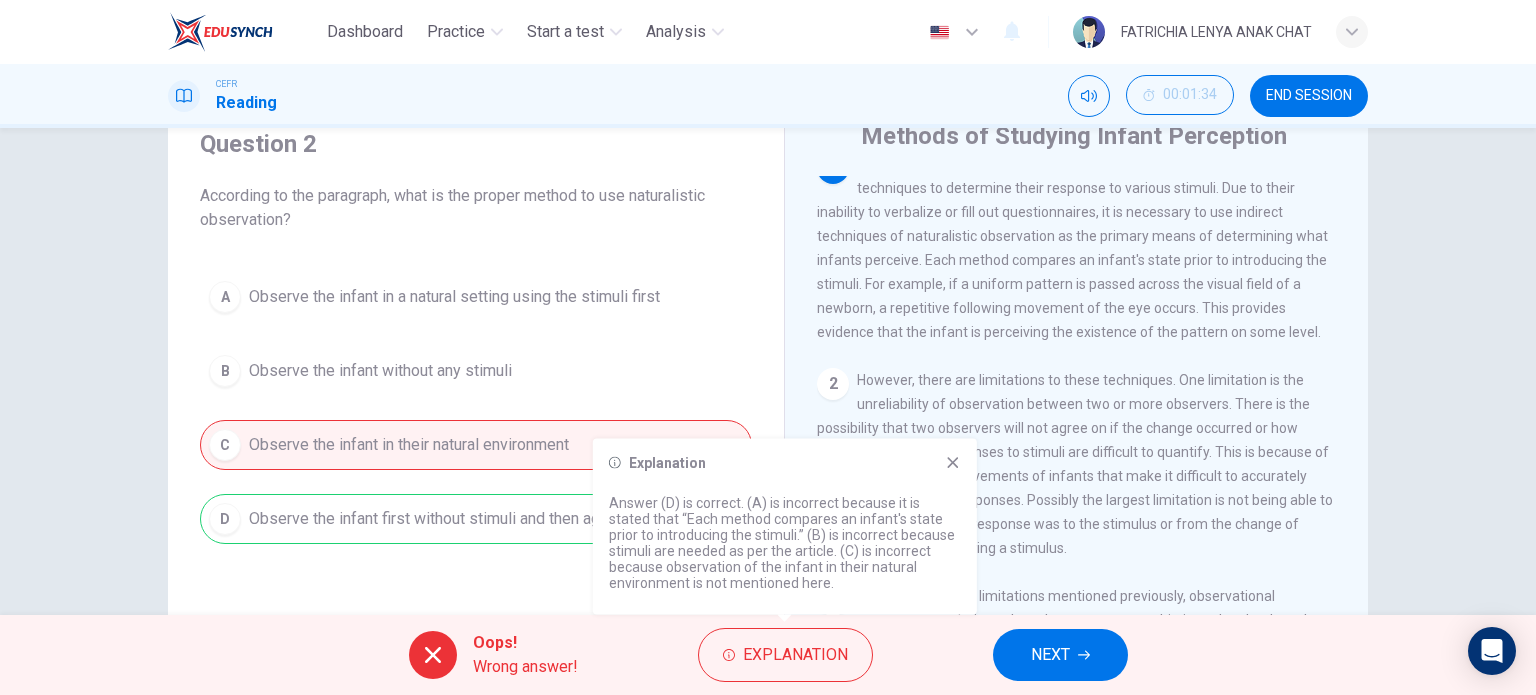 click 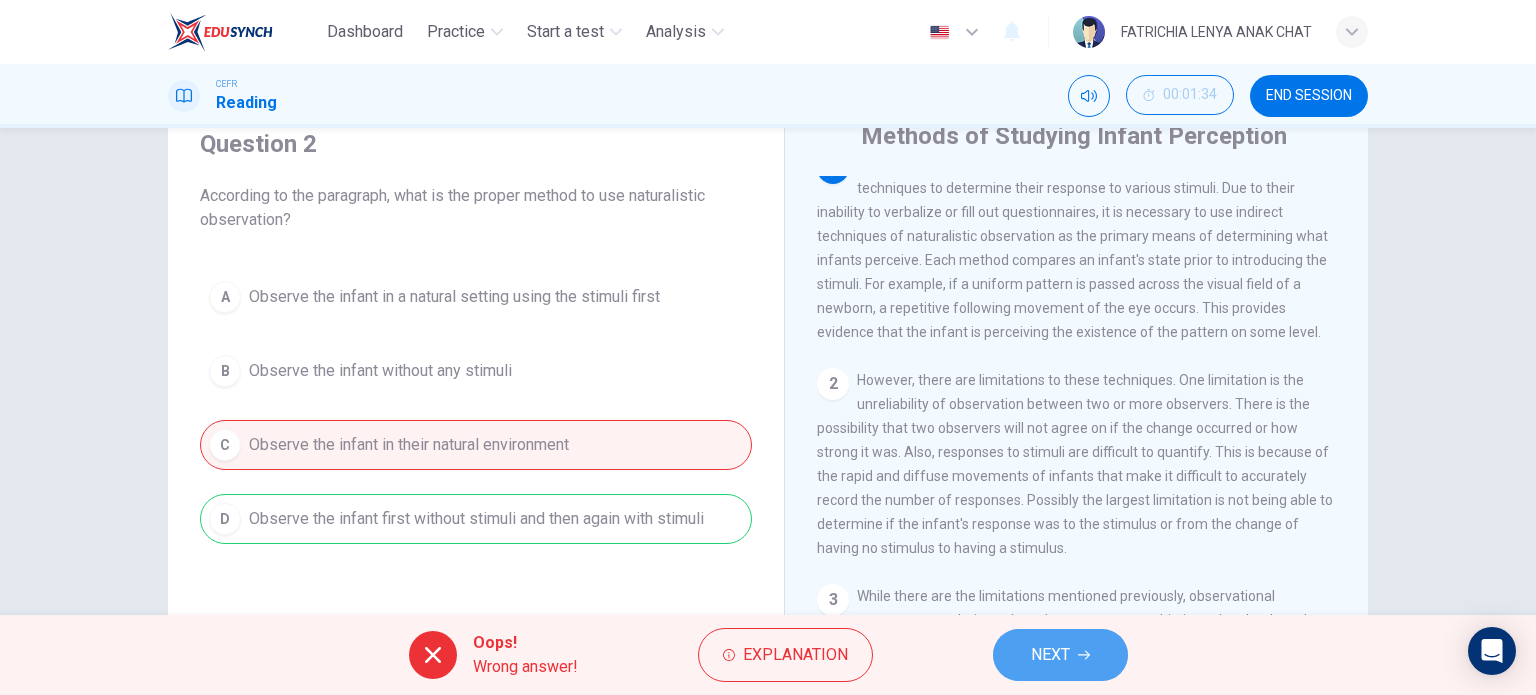 click on "NEXT" at bounding box center (1050, 655) 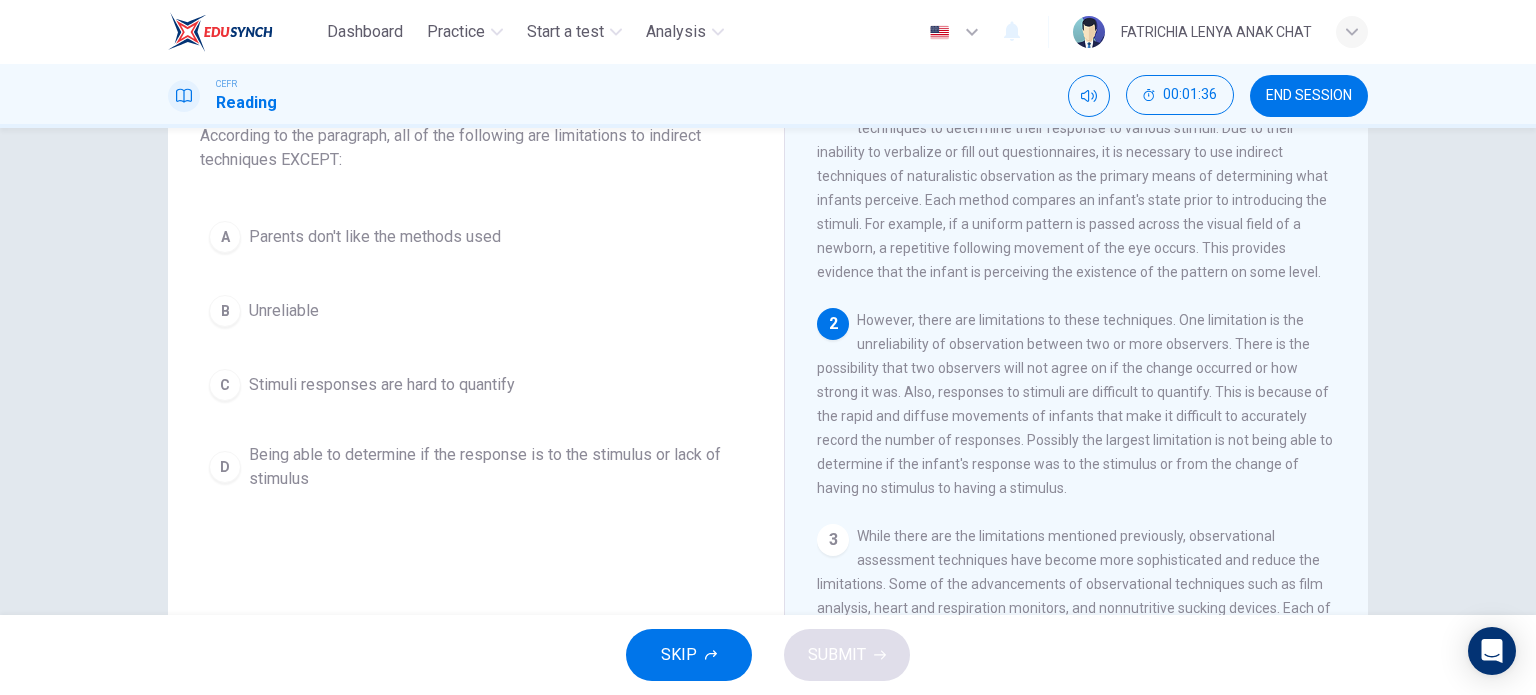 scroll, scrollTop: 115, scrollLeft: 0, axis: vertical 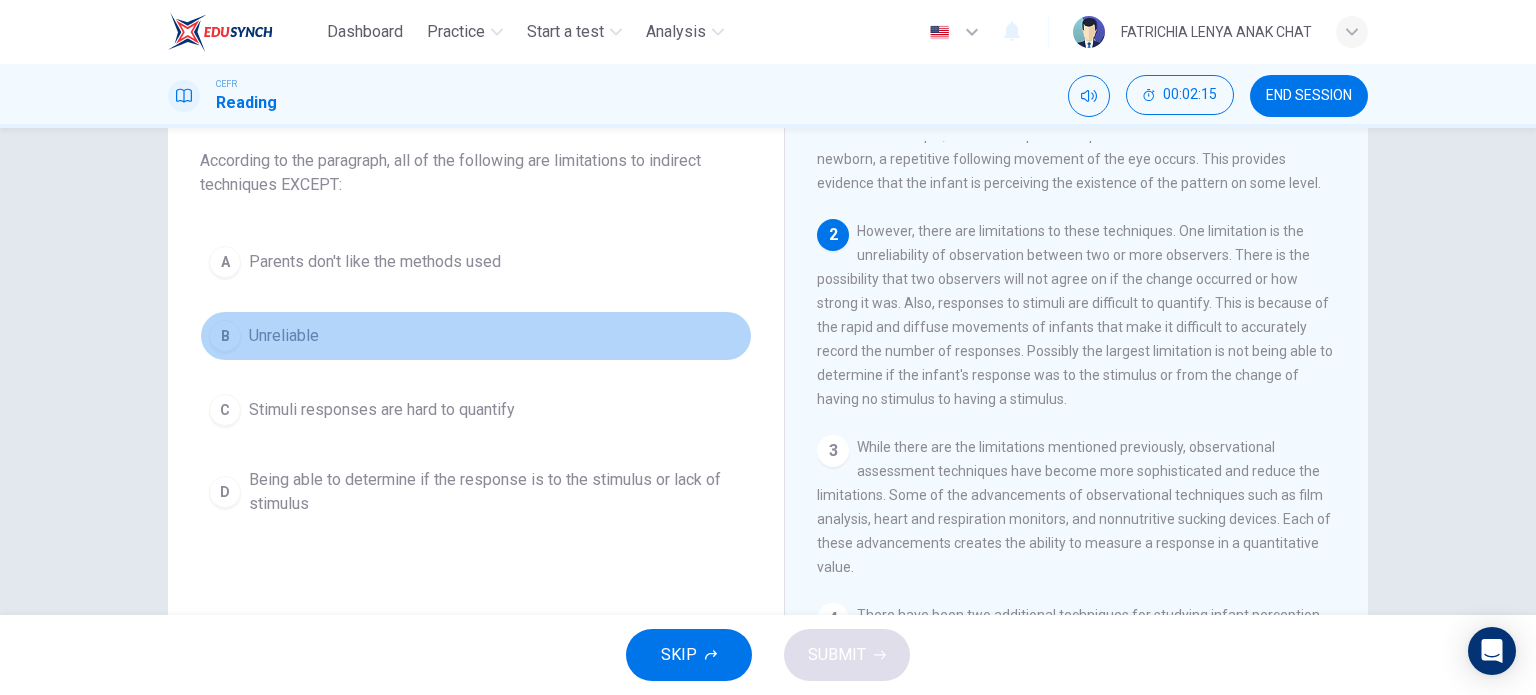 click on "B" at bounding box center [225, 336] 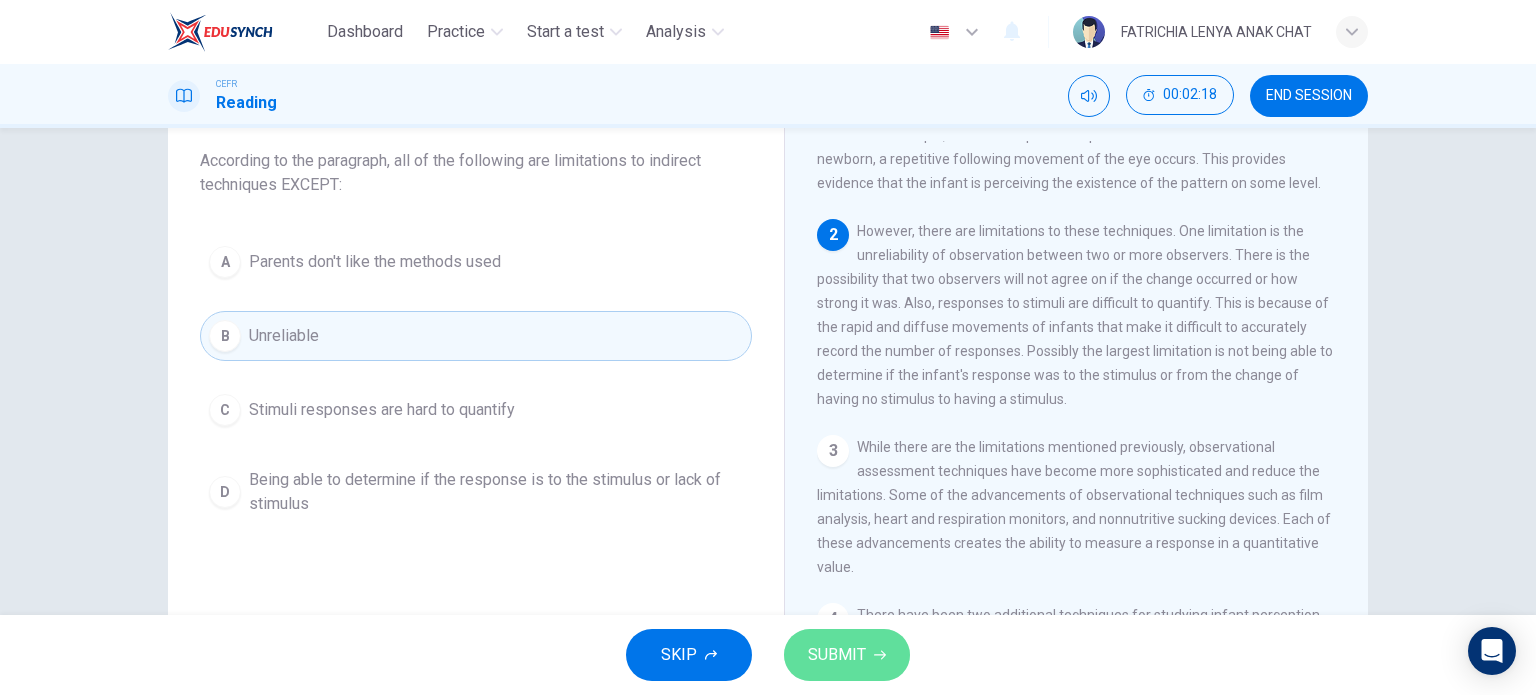 click on "SUBMIT" at bounding box center (837, 655) 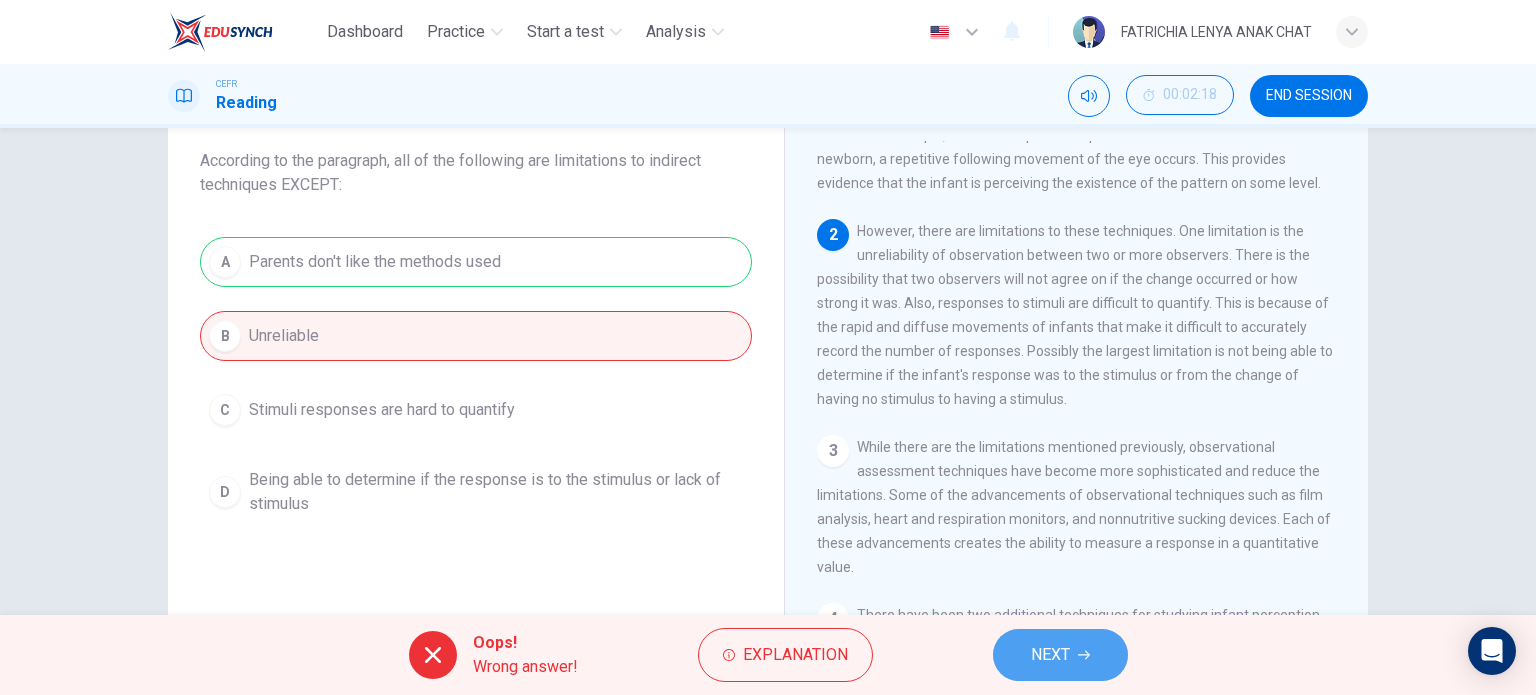 click on "NEXT" at bounding box center (1060, 655) 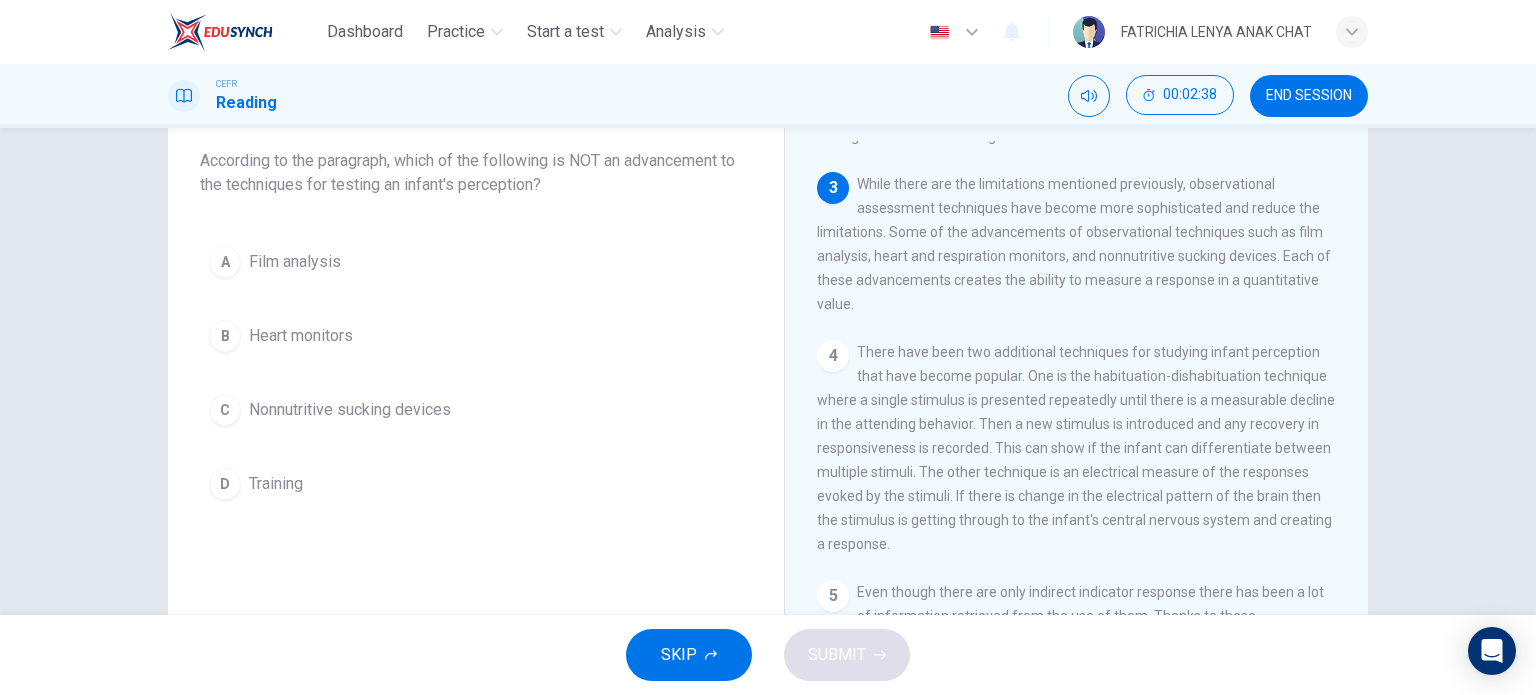 scroll, scrollTop: 408, scrollLeft: 0, axis: vertical 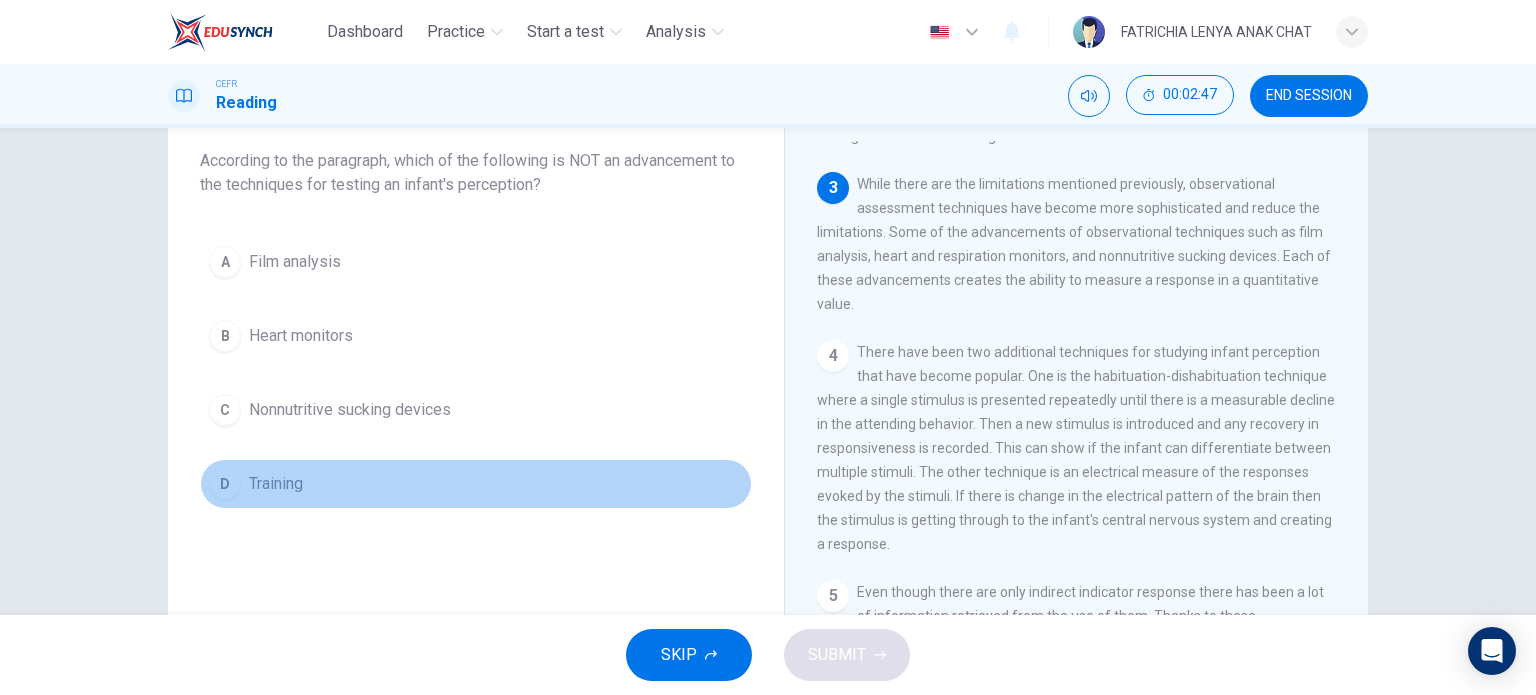 click on "D" at bounding box center (225, 484) 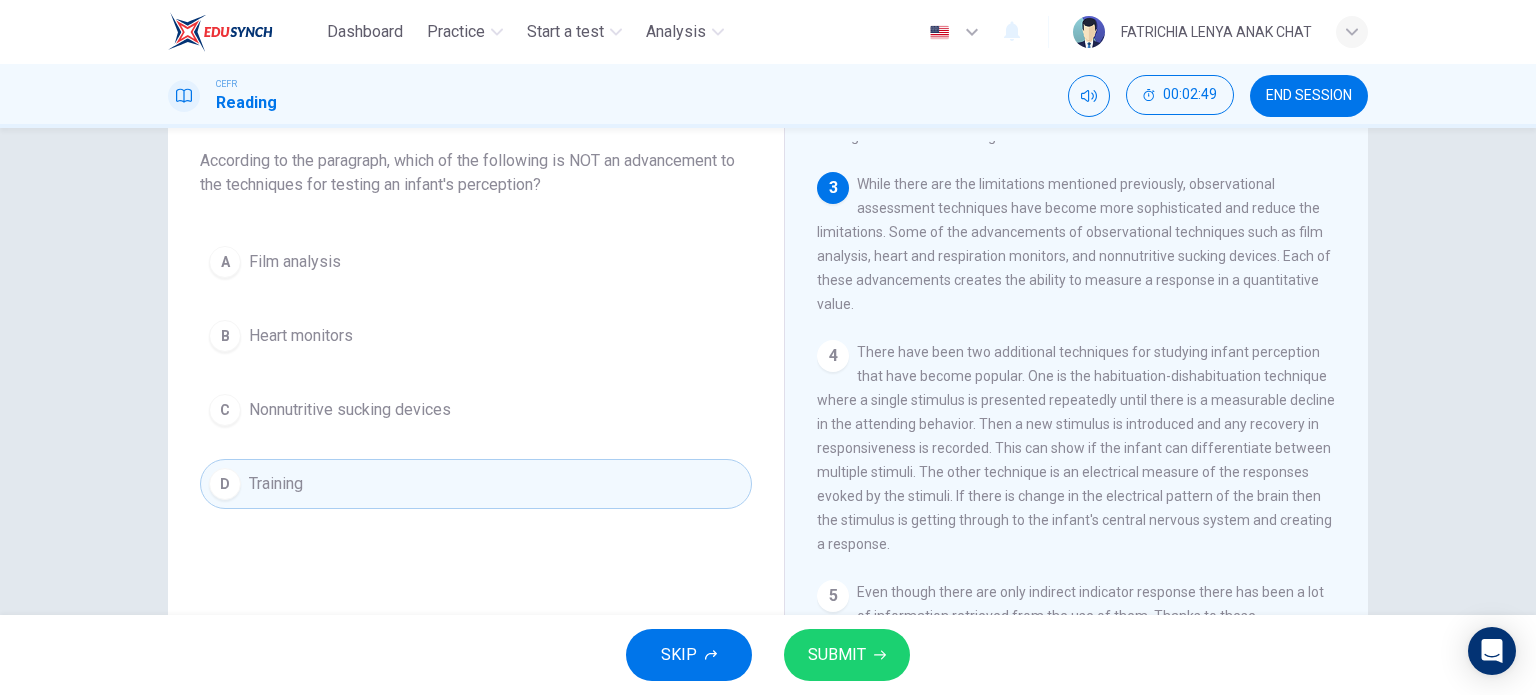 click on "SUBMIT" at bounding box center (837, 655) 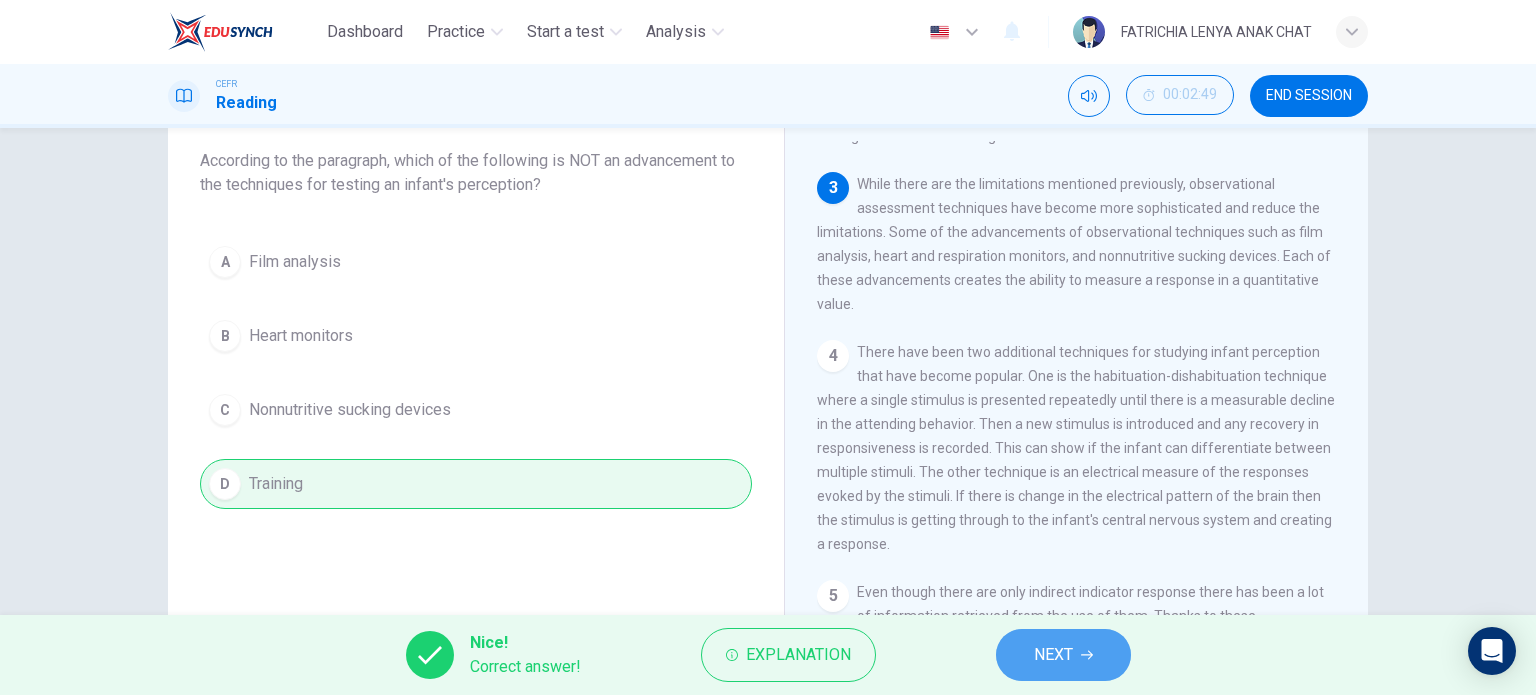 click on "NEXT" at bounding box center [1063, 655] 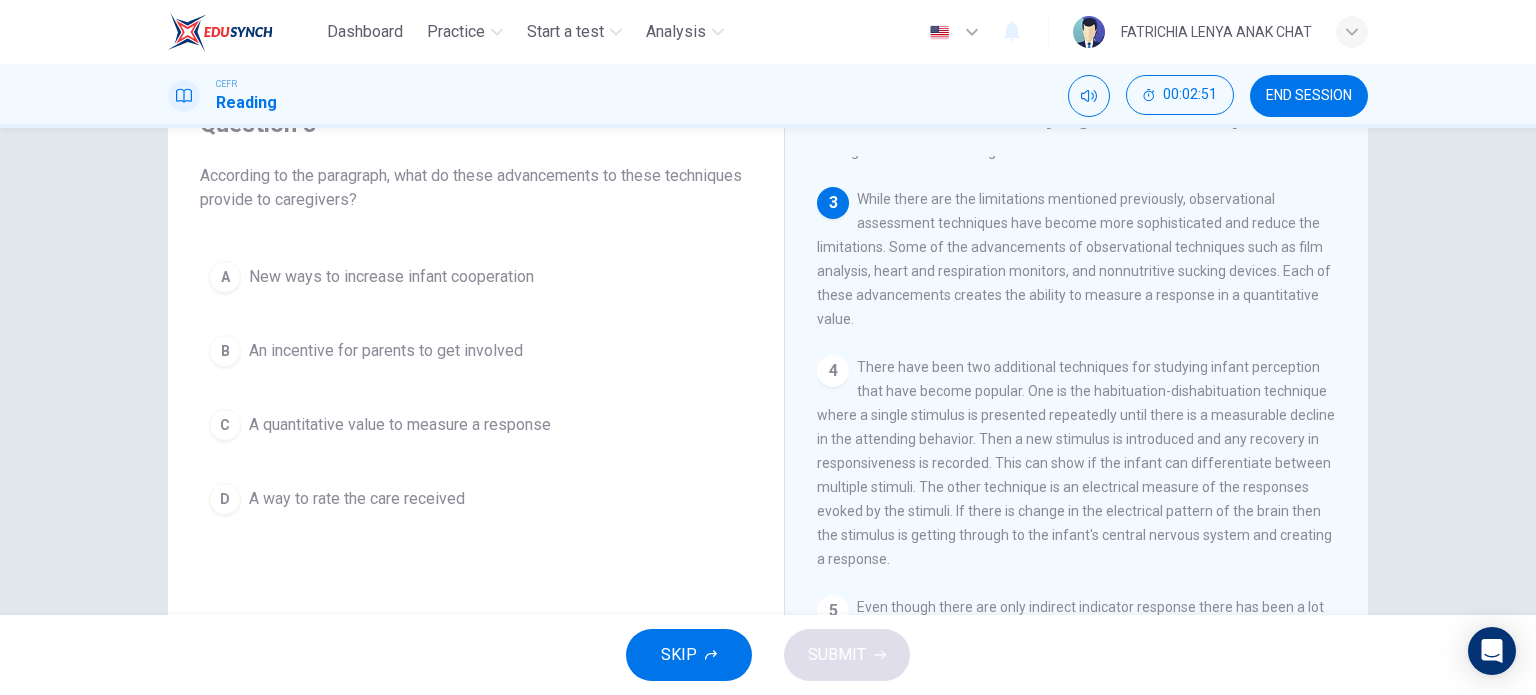 scroll, scrollTop: 98, scrollLeft: 0, axis: vertical 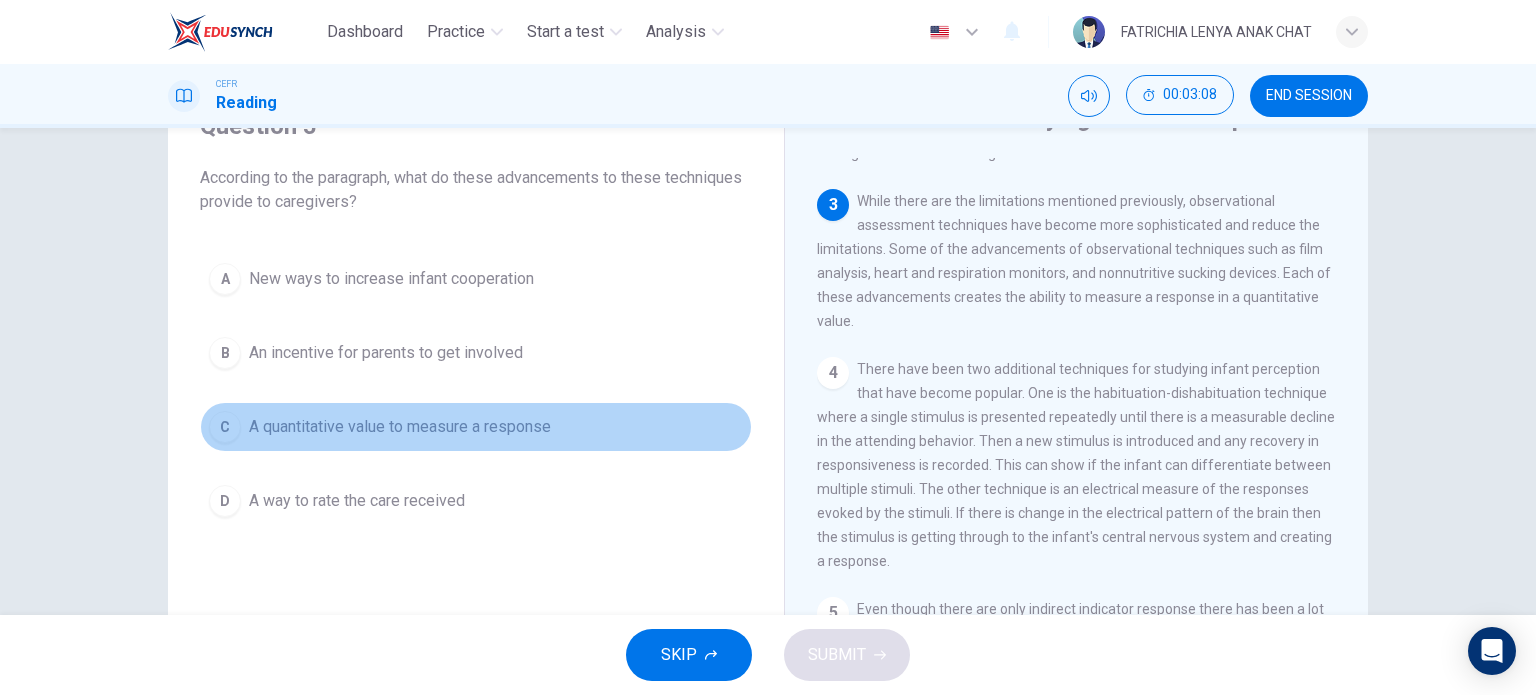 click on "C" at bounding box center (225, 427) 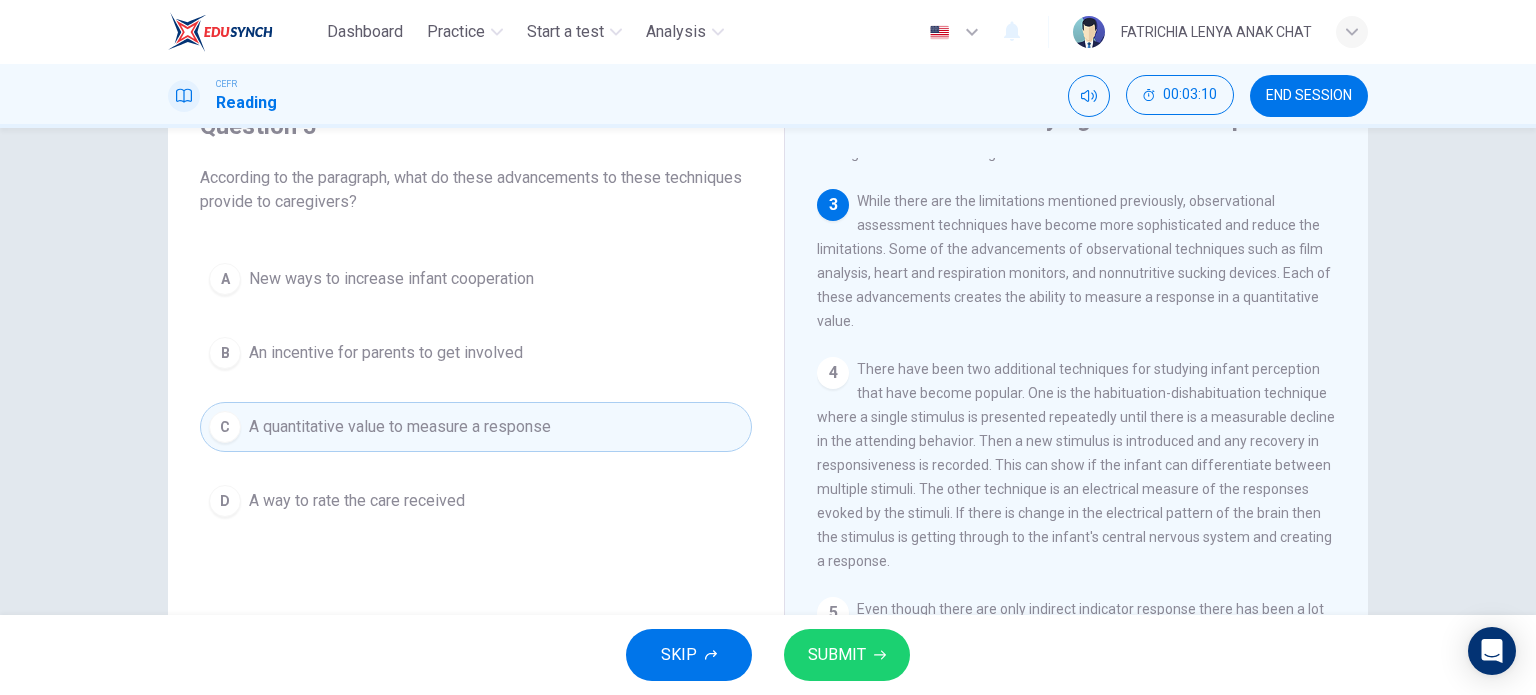 click on "SUBMIT" at bounding box center (837, 655) 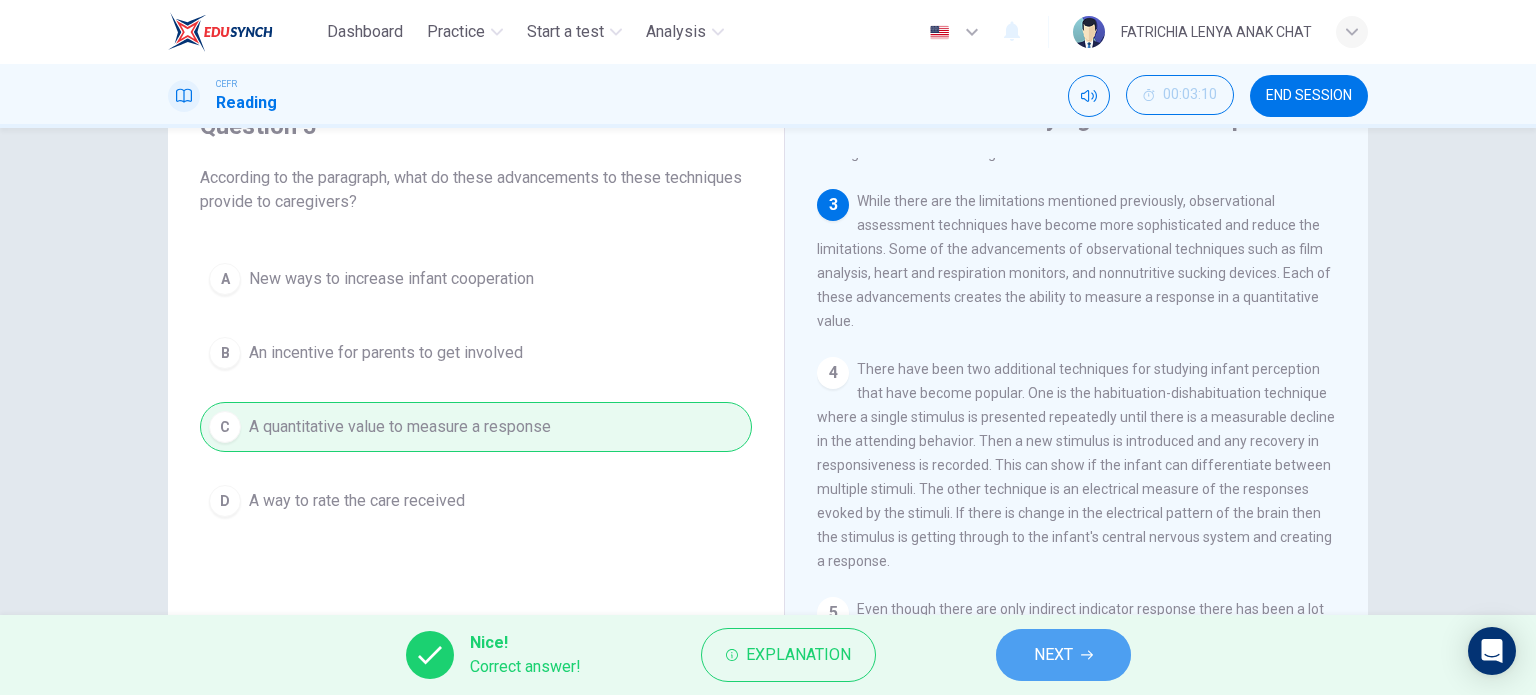 click on "NEXT" at bounding box center (1063, 655) 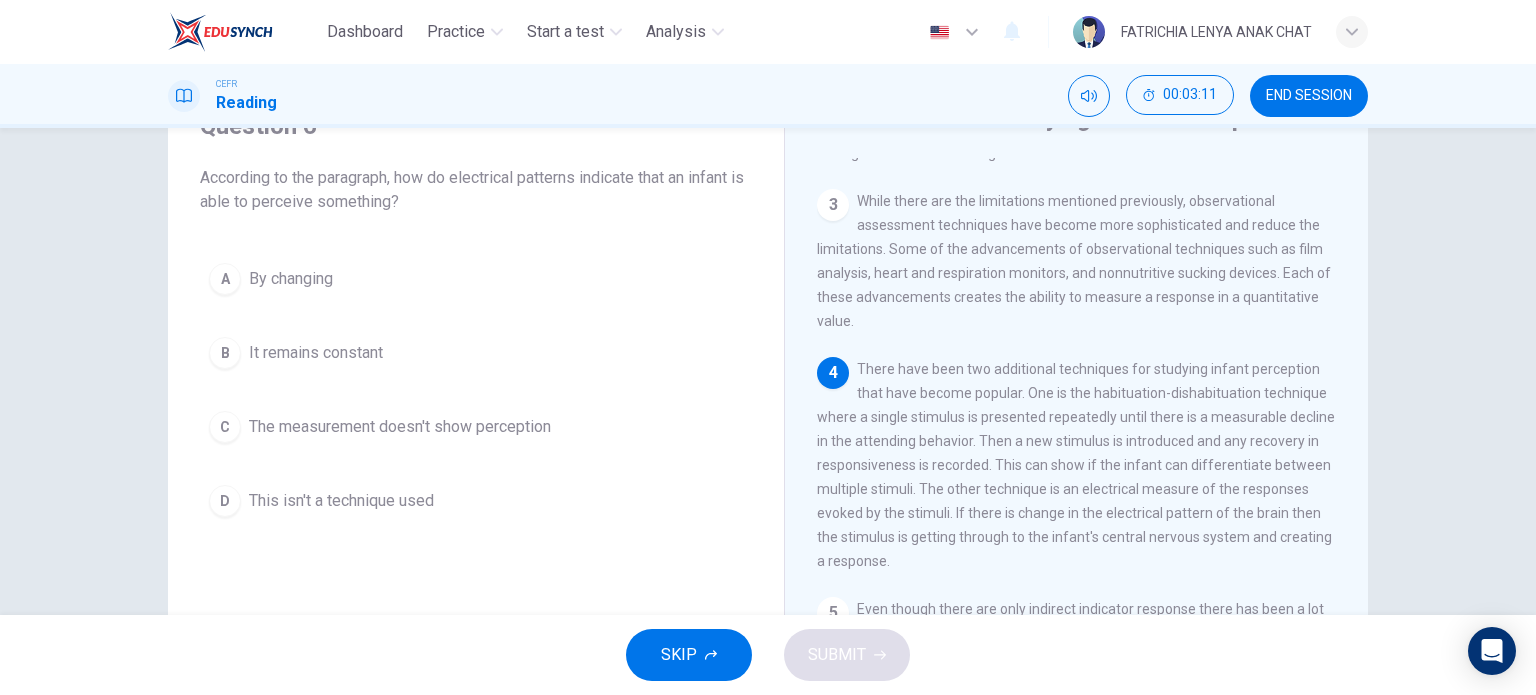 scroll, scrollTop: 430, scrollLeft: 0, axis: vertical 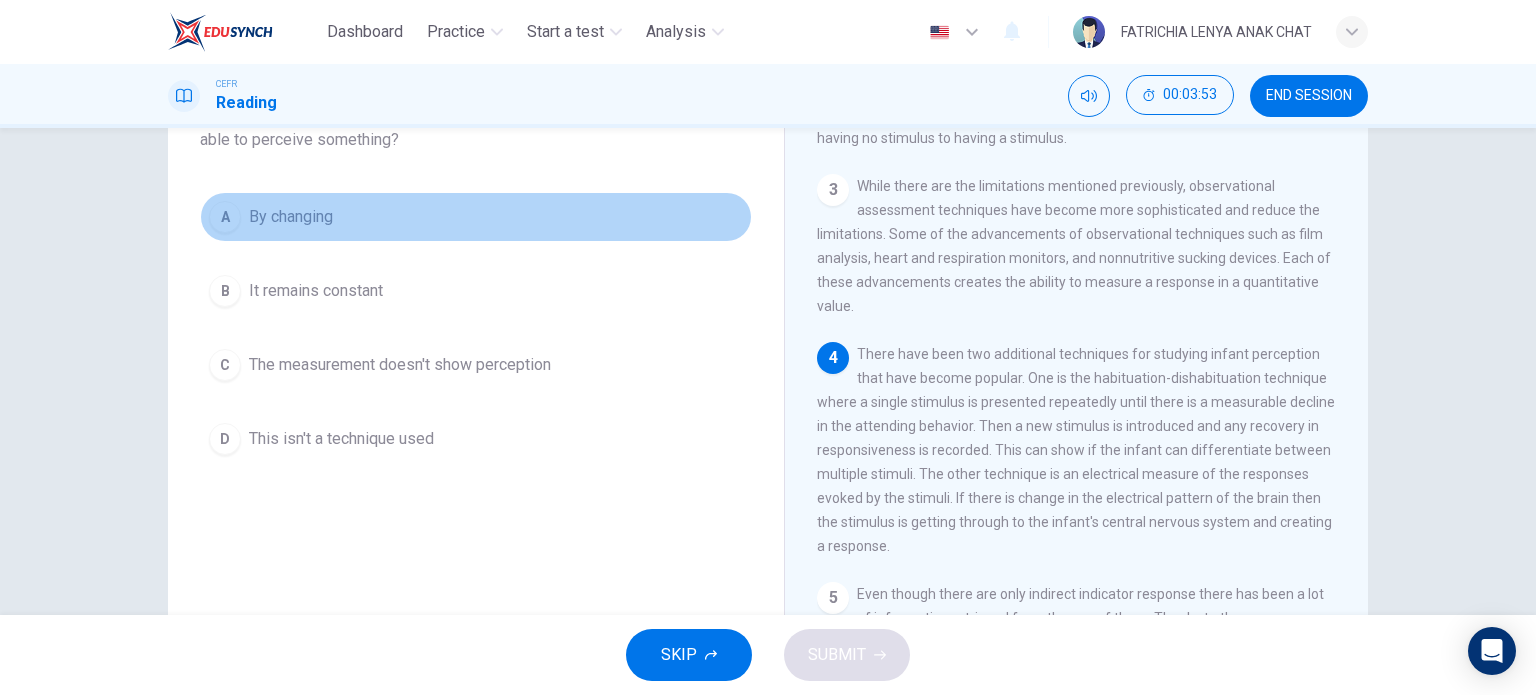 click on "A" at bounding box center (225, 217) 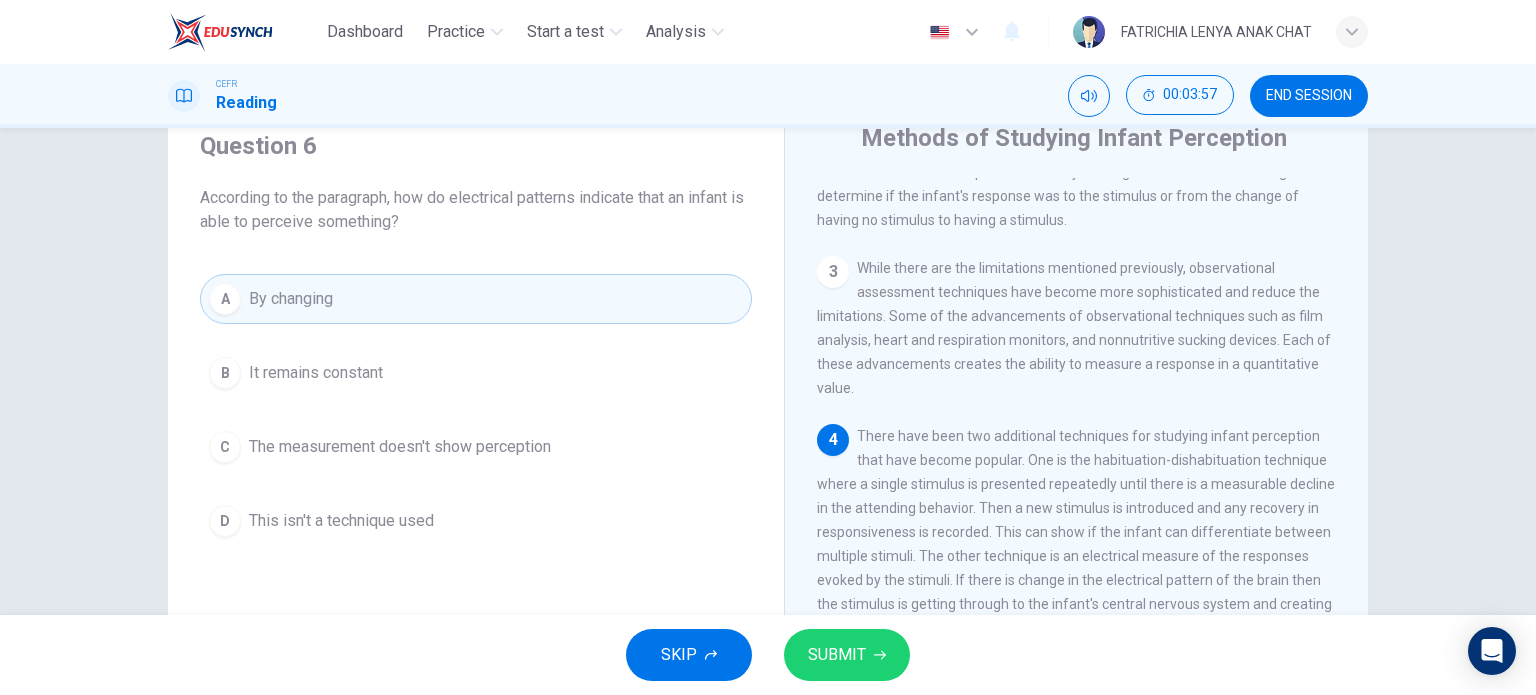 scroll, scrollTop: 288, scrollLeft: 0, axis: vertical 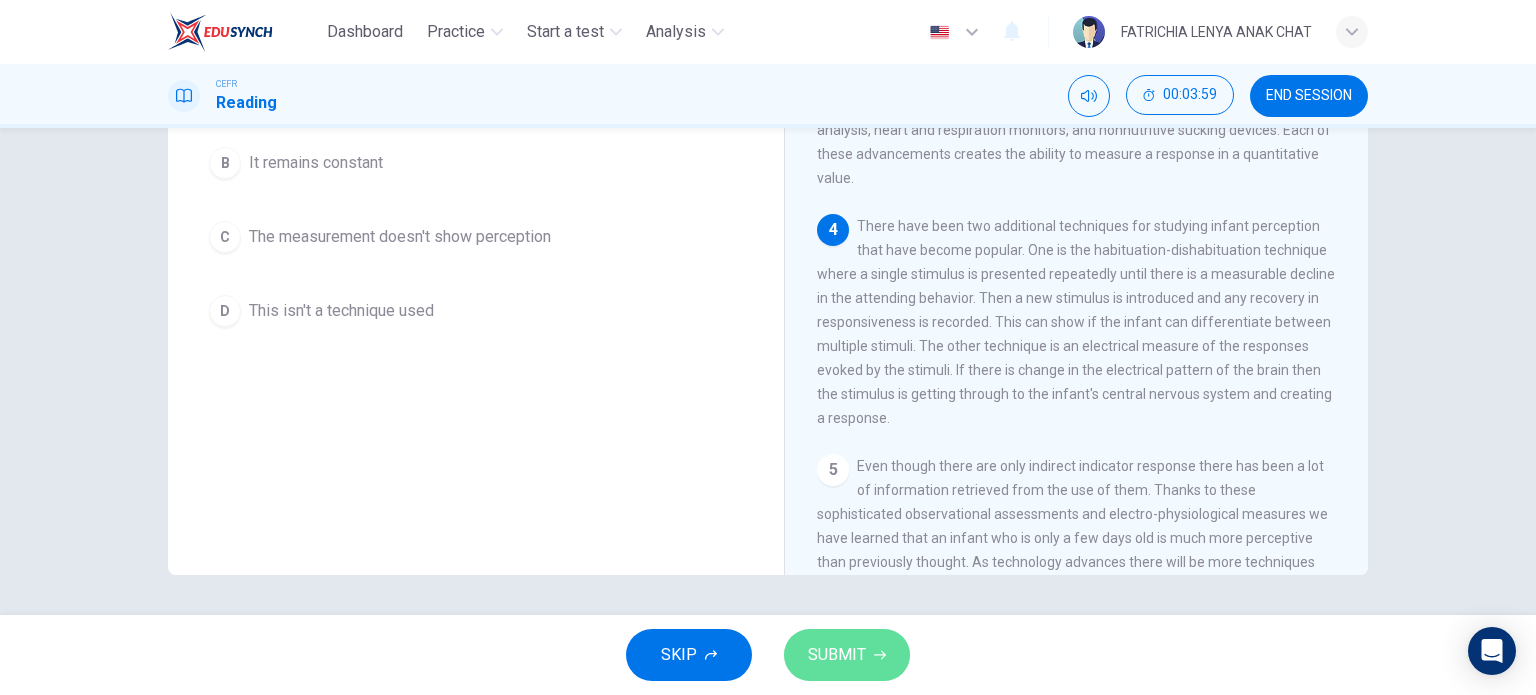 click on "SUBMIT" at bounding box center (837, 655) 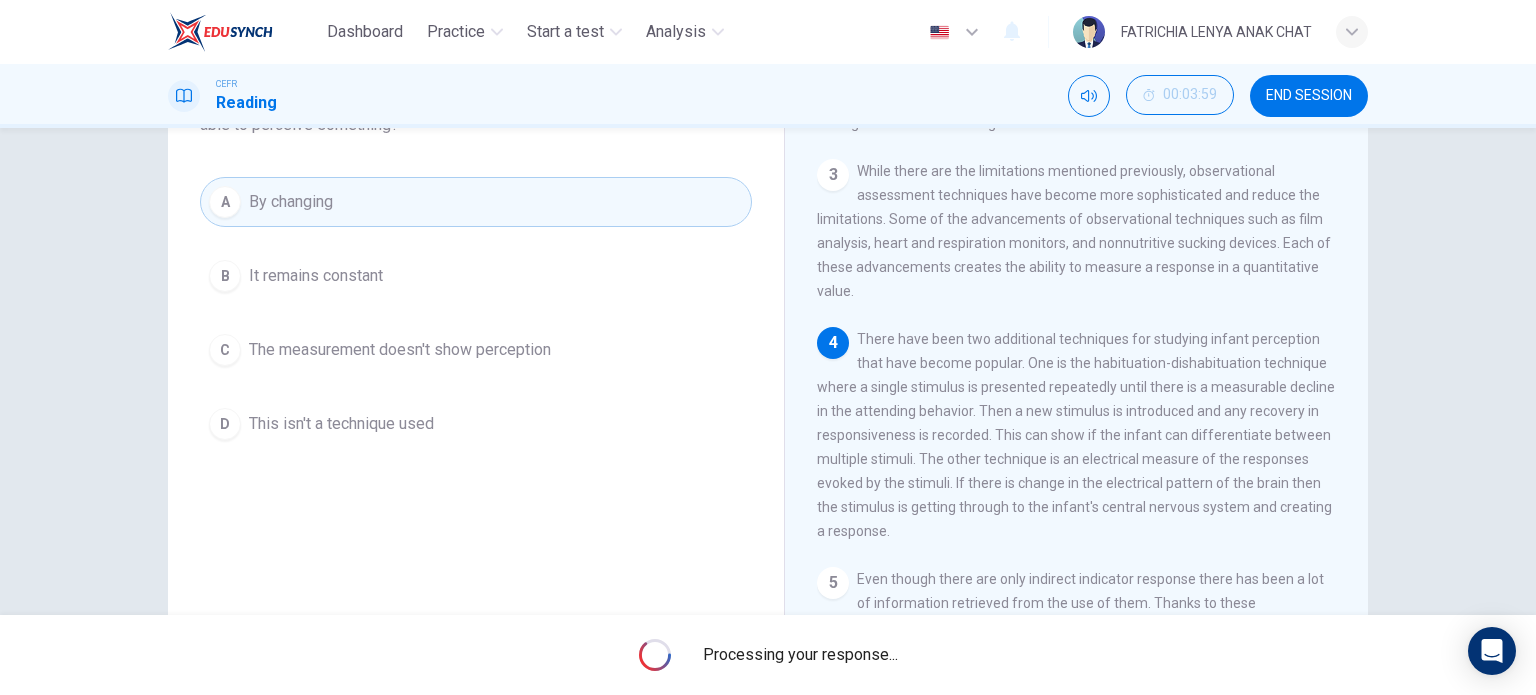scroll, scrollTop: 176, scrollLeft: 0, axis: vertical 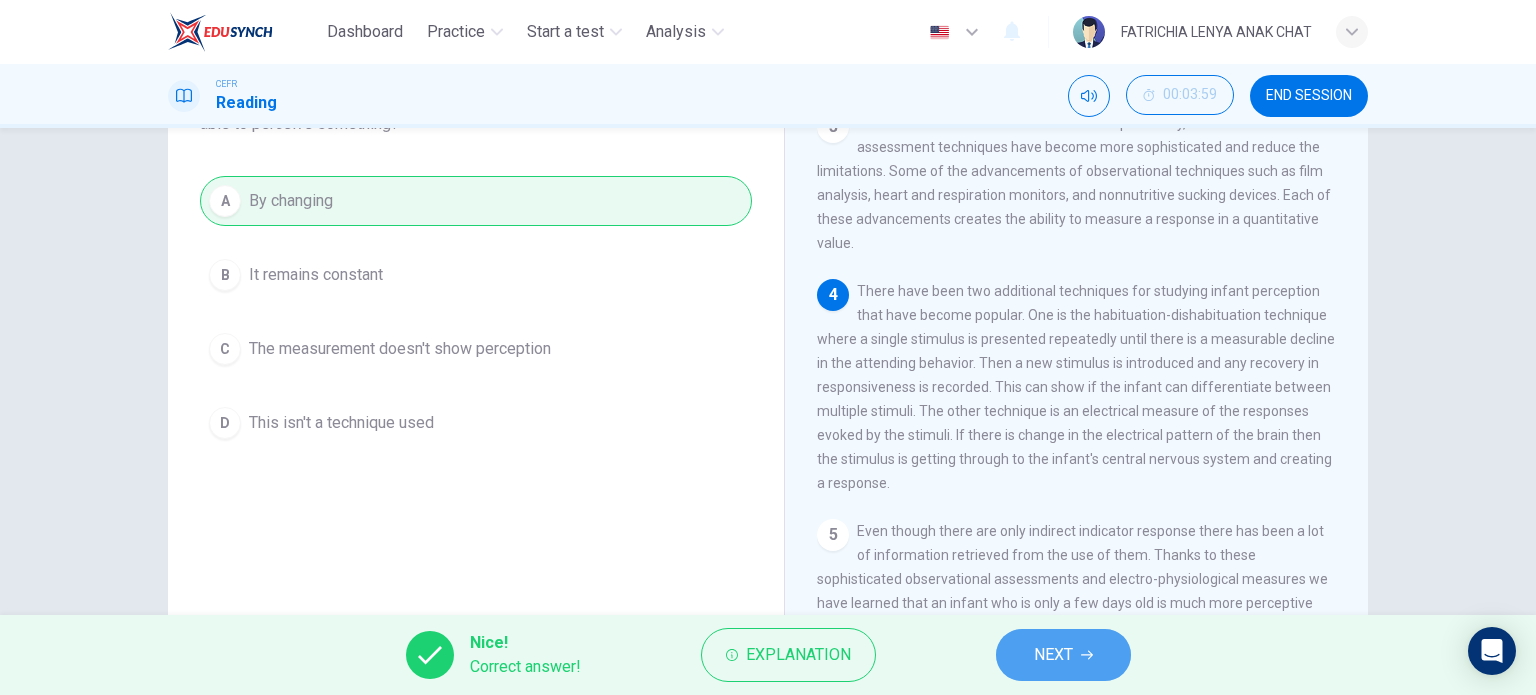 click on "NEXT" at bounding box center [1063, 655] 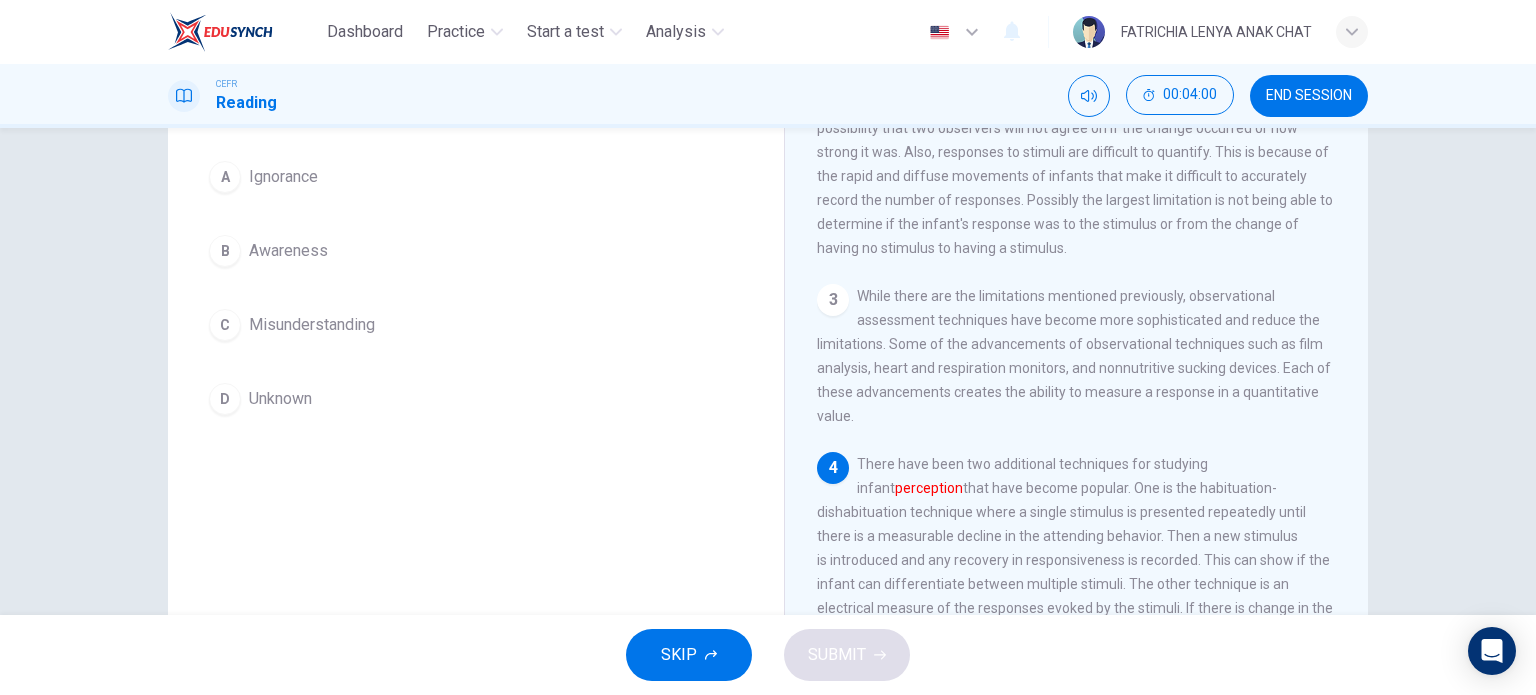 scroll, scrollTop: 227, scrollLeft: 0, axis: vertical 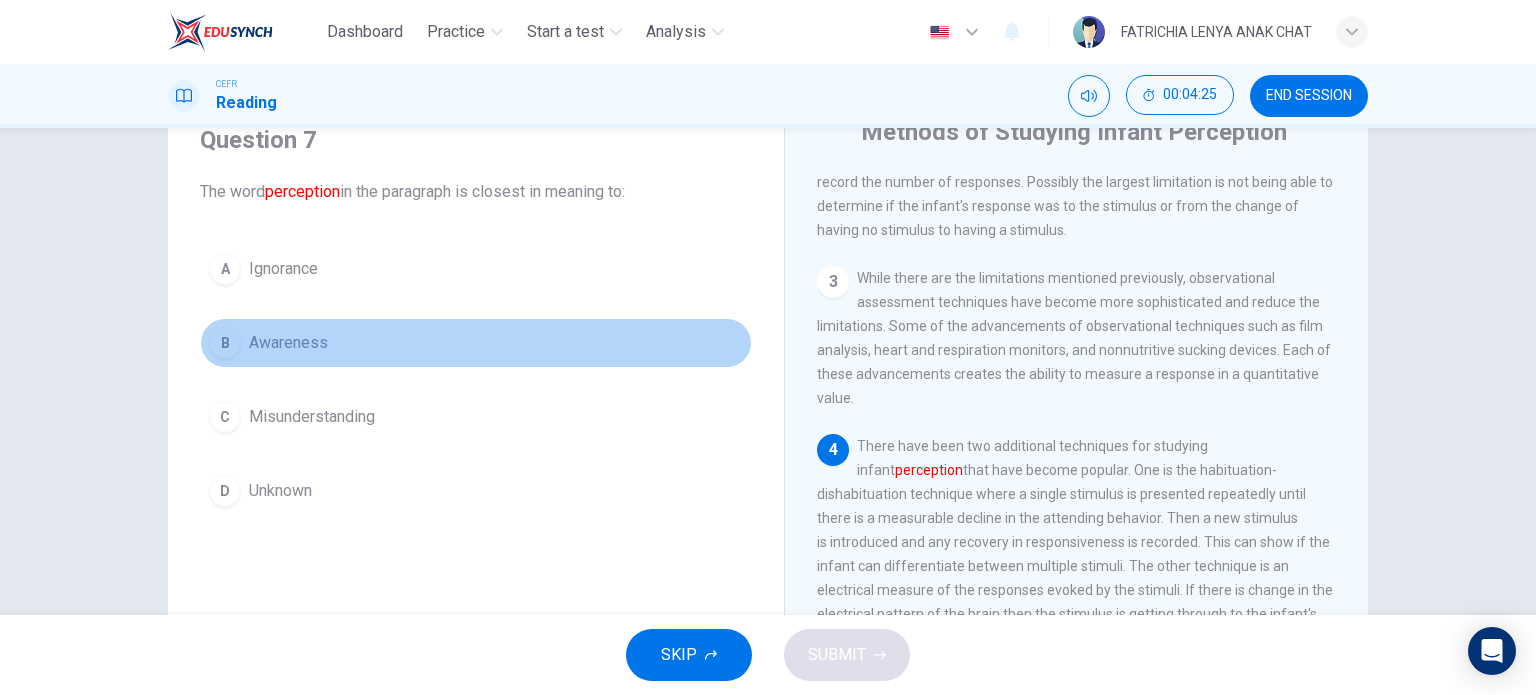 click on "B" at bounding box center (225, 343) 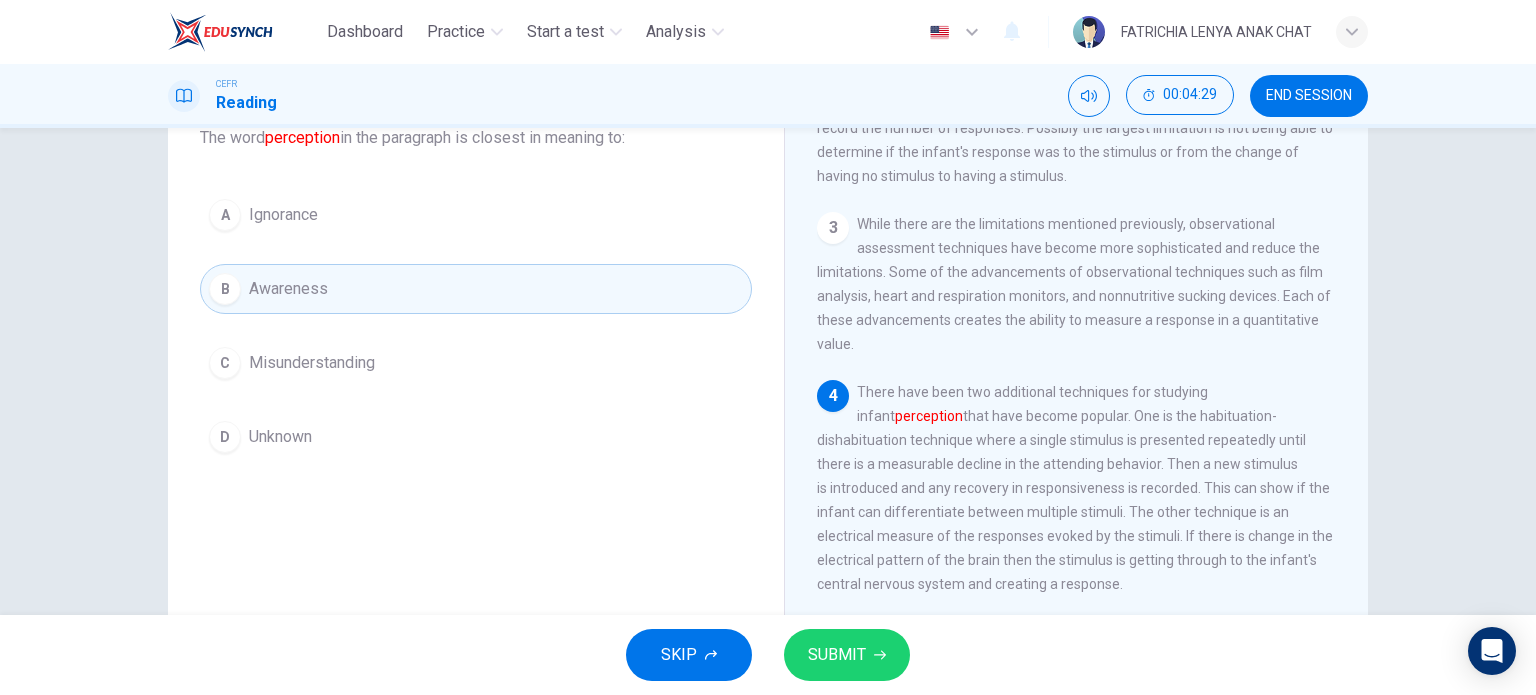 scroll, scrollTop: 144, scrollLeft: 0, axis: vertical 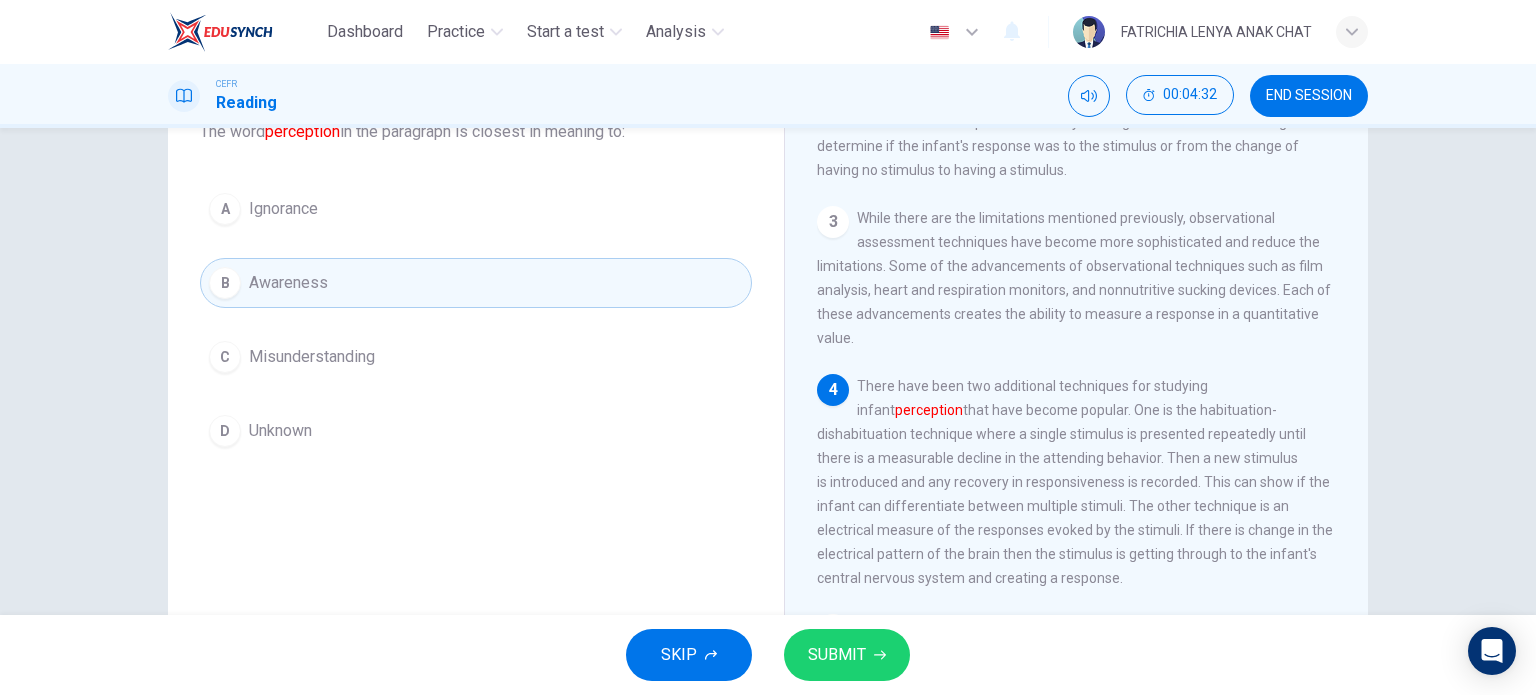 click on "D Unknown" at bounding box center [476, 431] 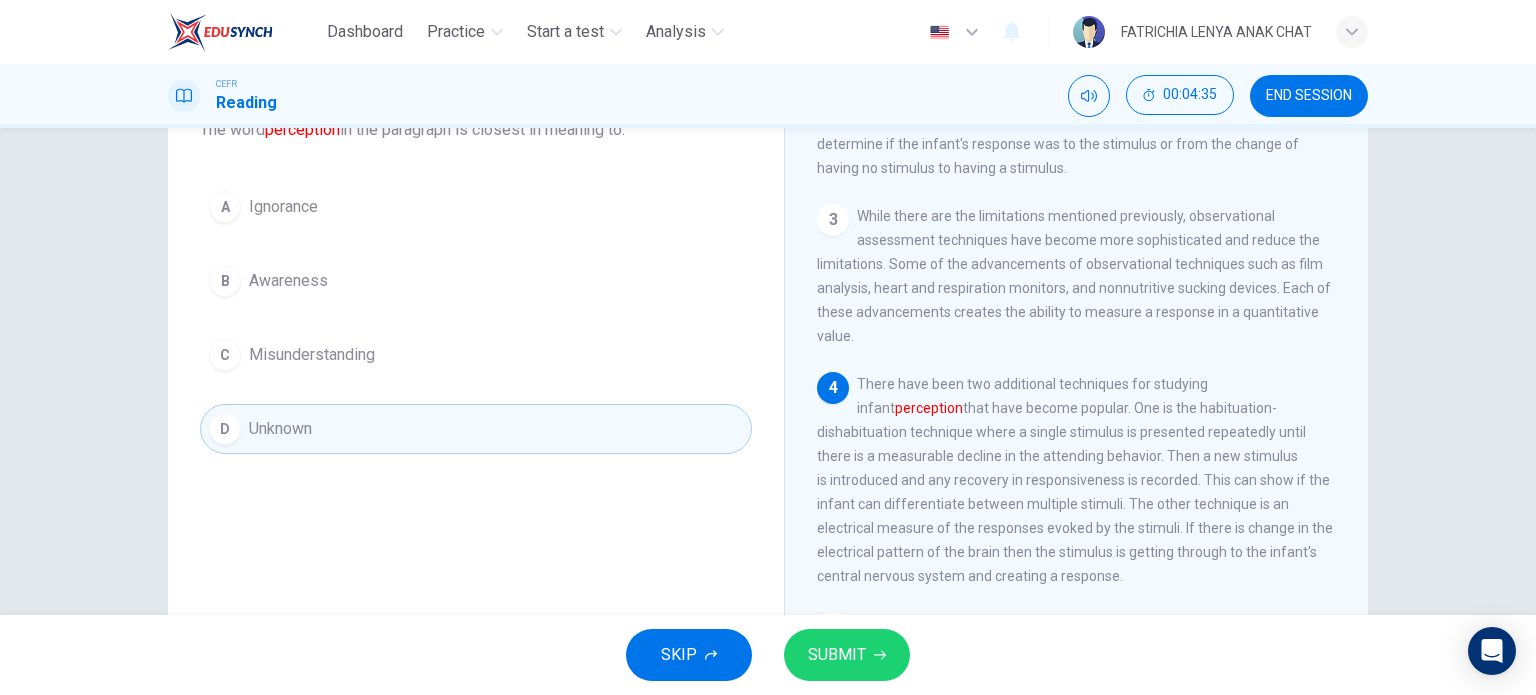 scroll, scrollTop: 148, scrollLeft: 0, axis: vertical 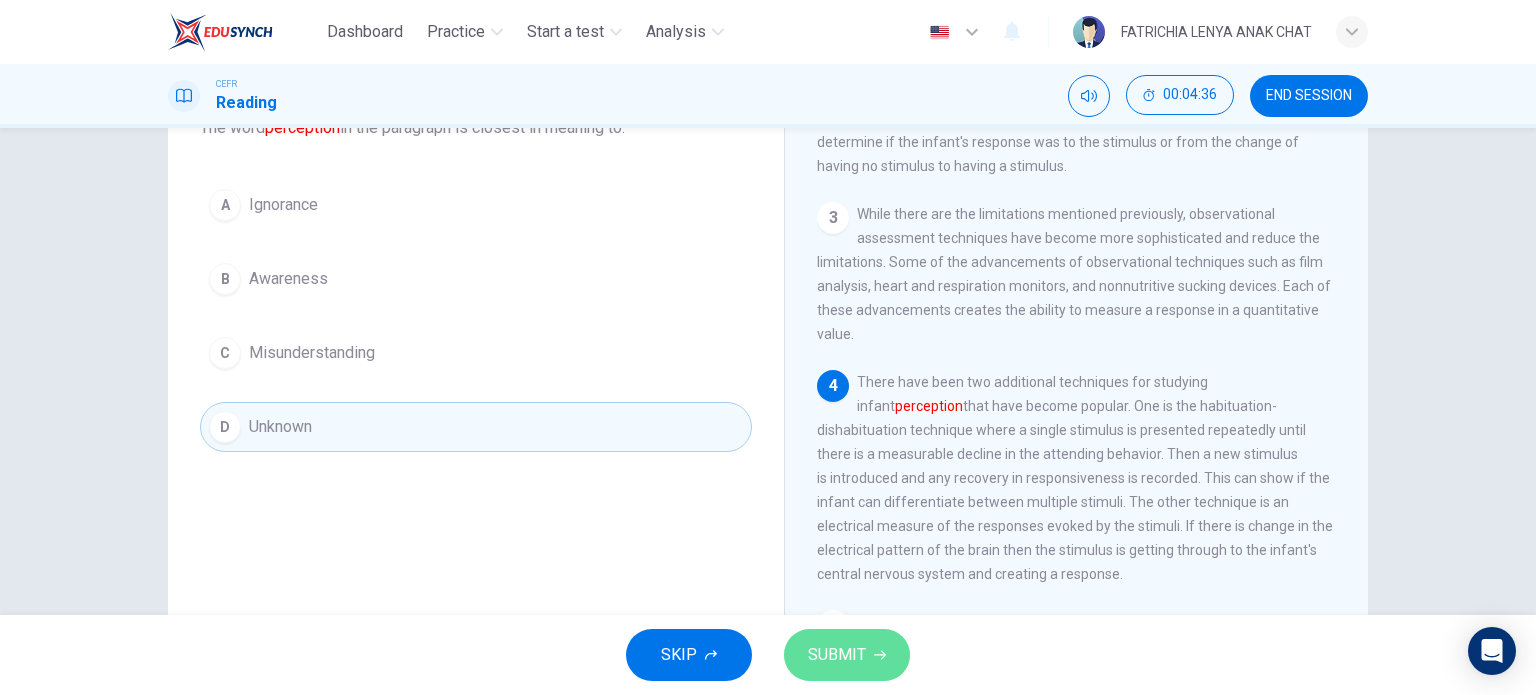 click on "SUBMIT" at bounding box center [847, 655] 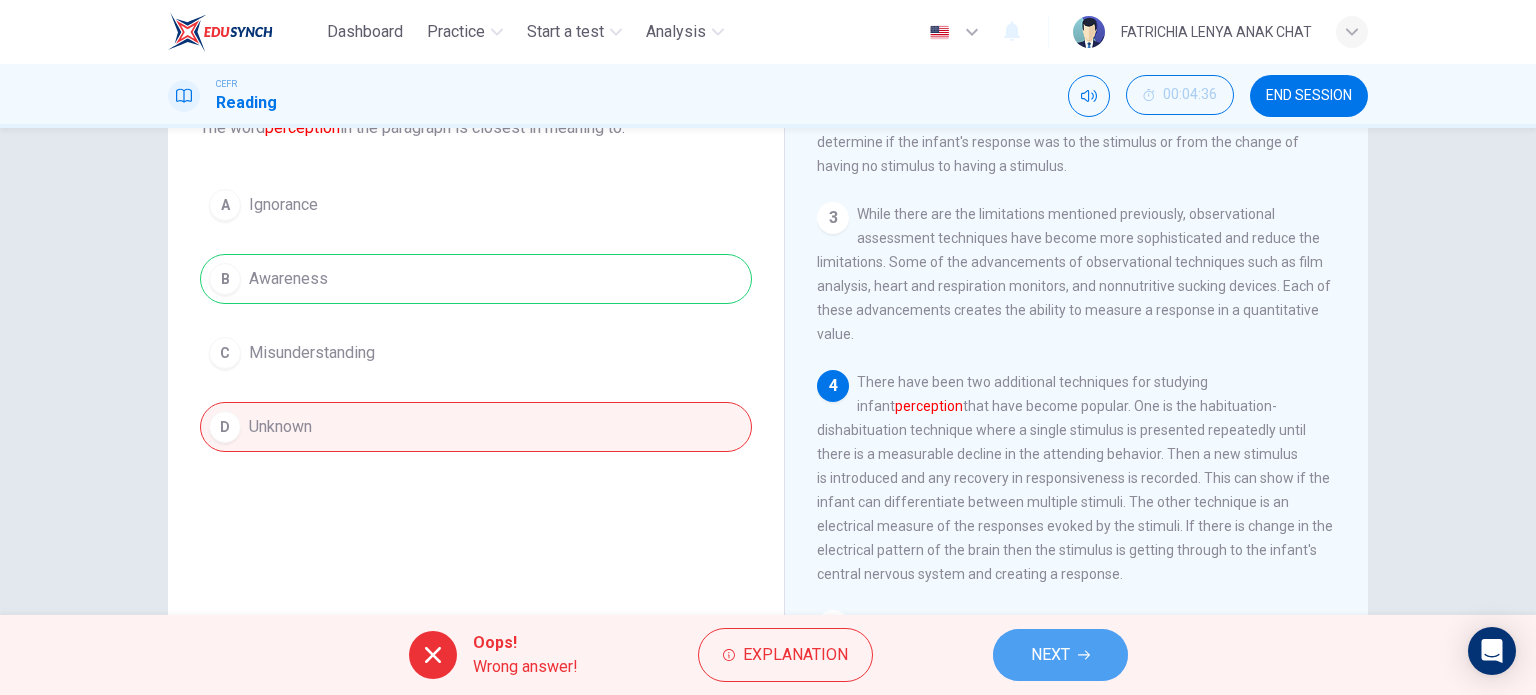 click on "NEXT" at bounding box center [1050, 655] 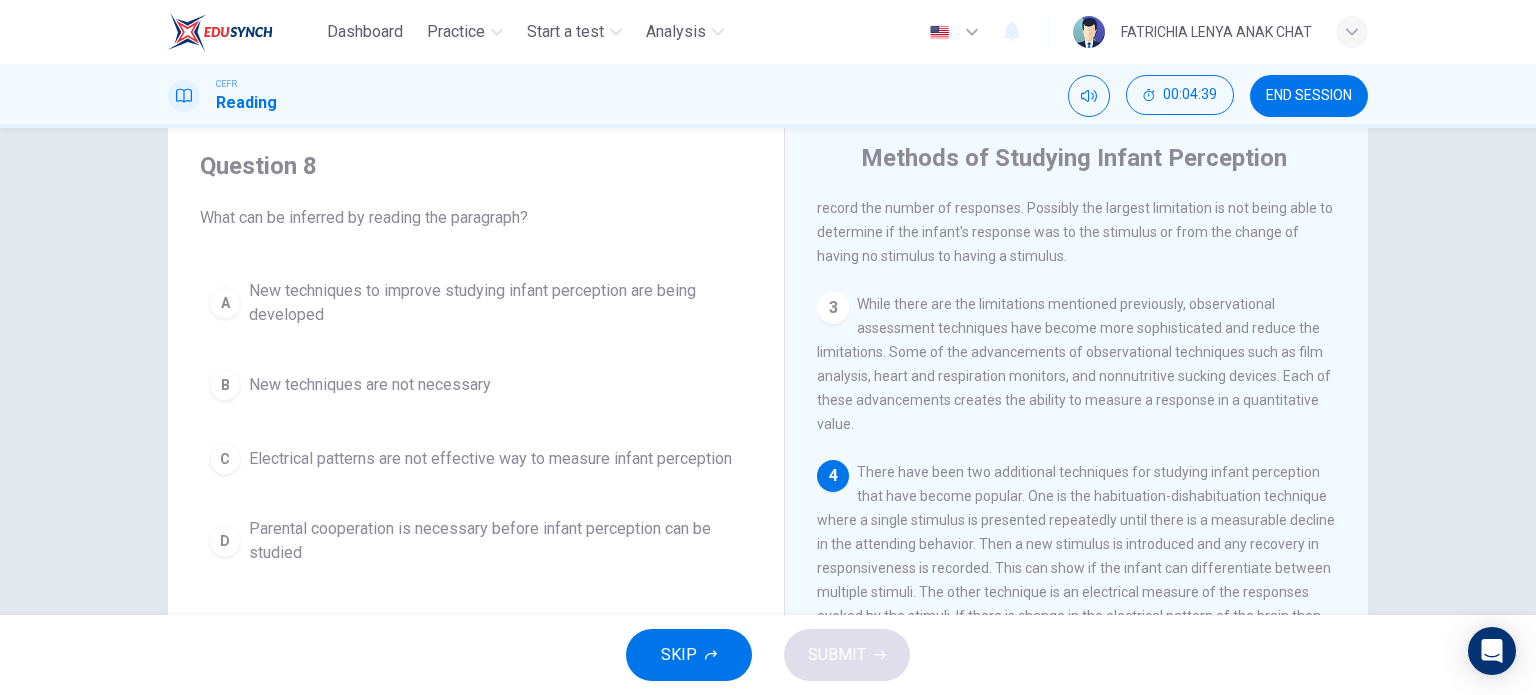 scroll, scrollTop: 56, scrollLeft: 0, axis: vertical 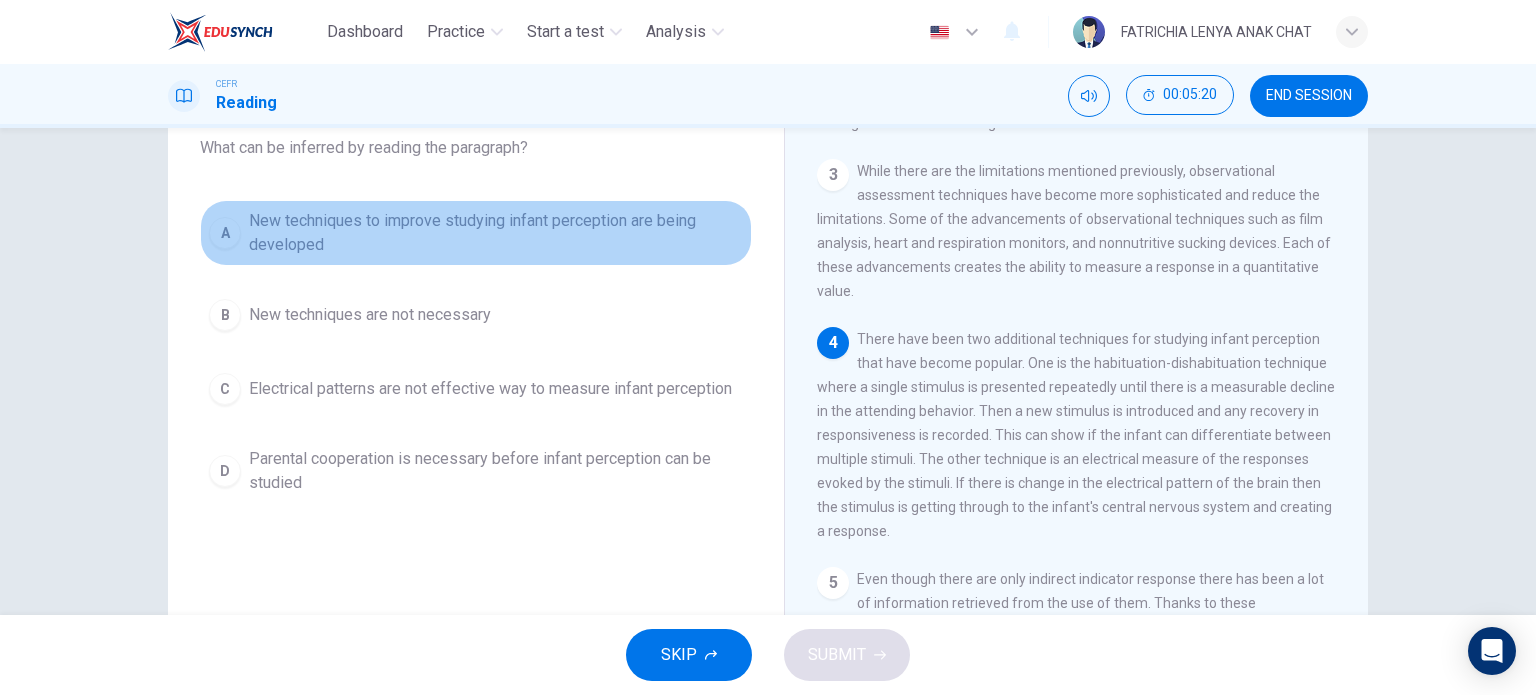 click on "A" at bounding box center (225, 233) 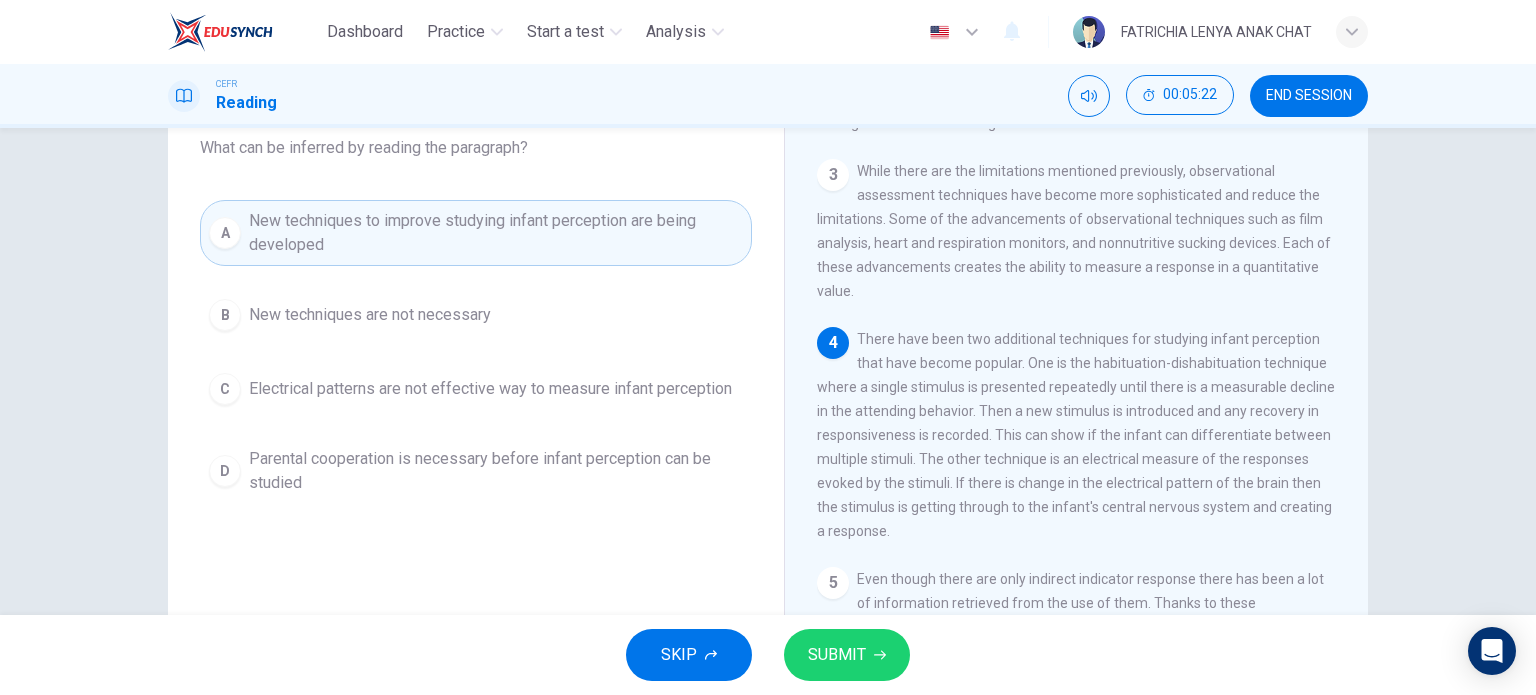 click on "SKIP SUBMIT" at bounding box center (768, 655) 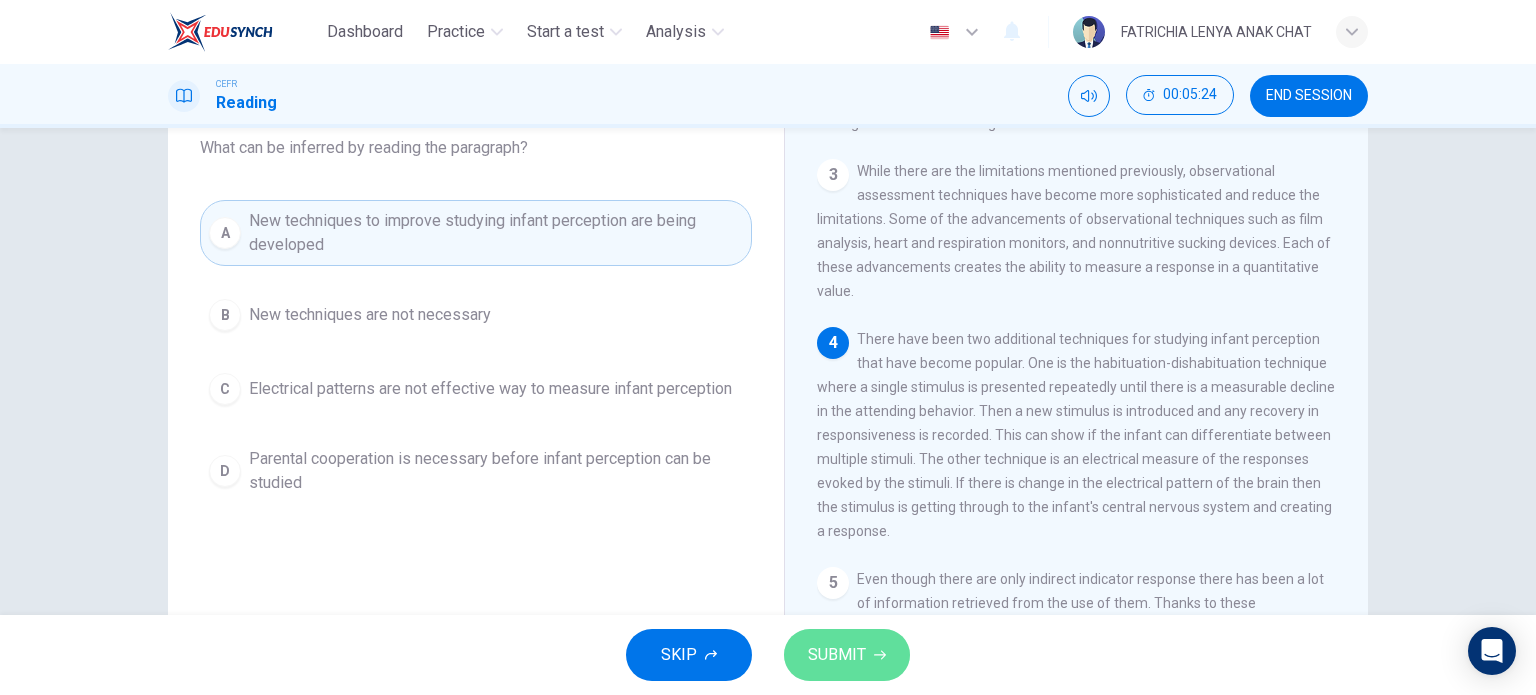 click on "SUBMIT" at bounding box center [837, 655] 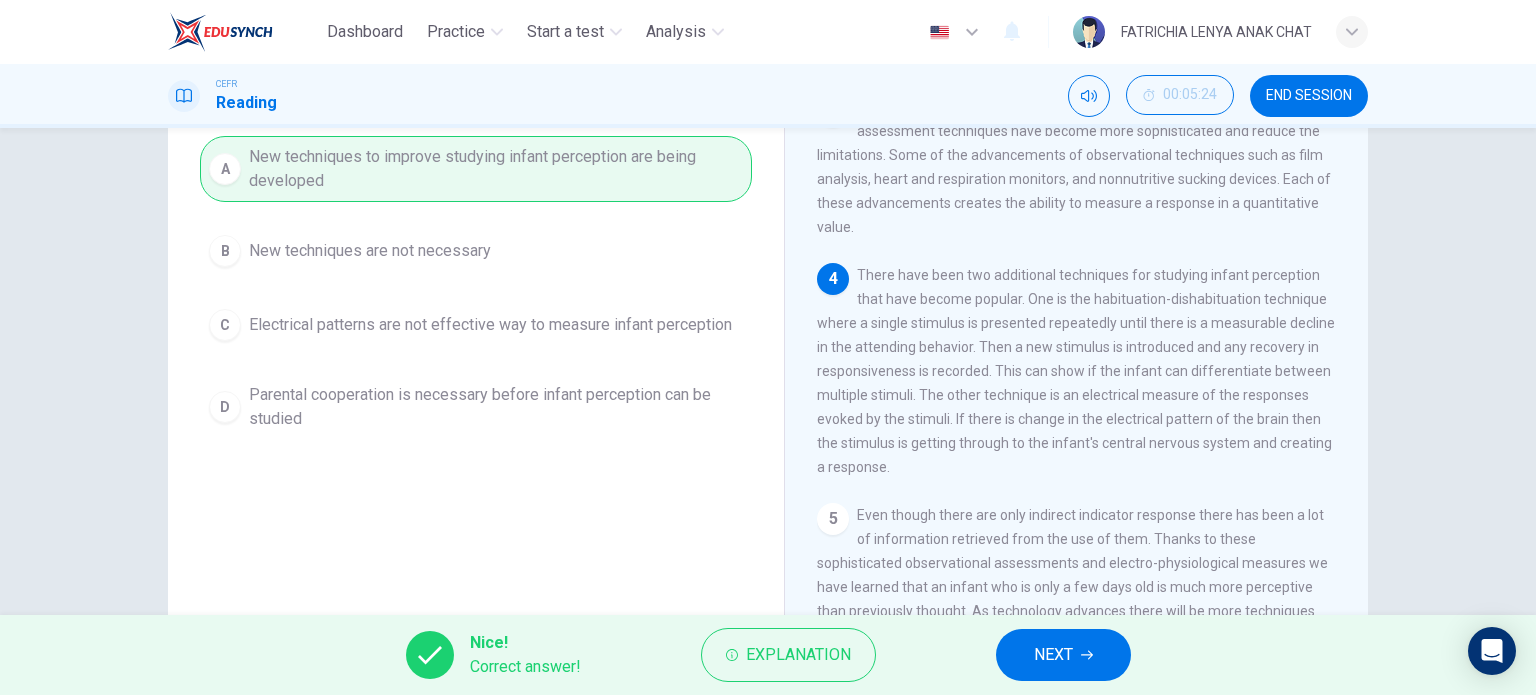 scroll, scrollTop: 196, scrollLeft: 0, axis: vertical 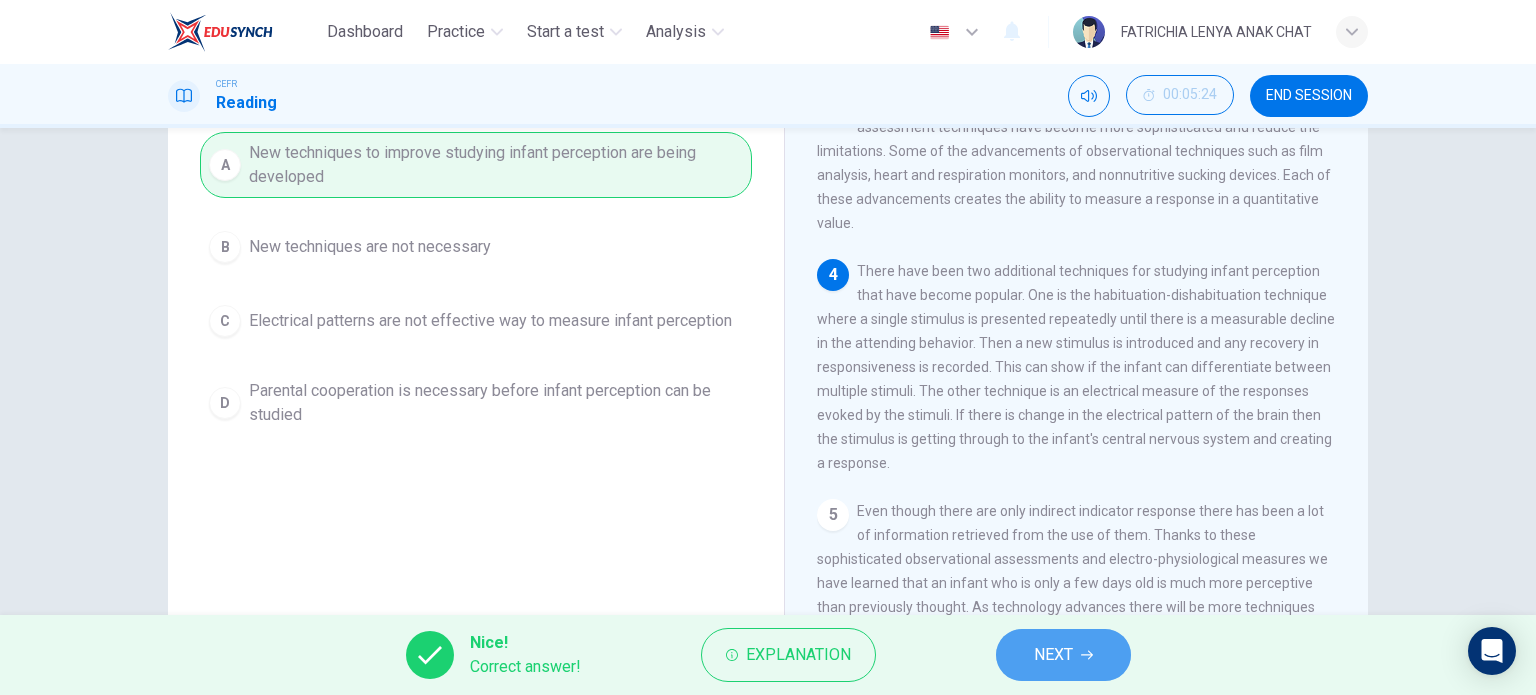 click on "NEXT" at bounding box center [1053, 655] 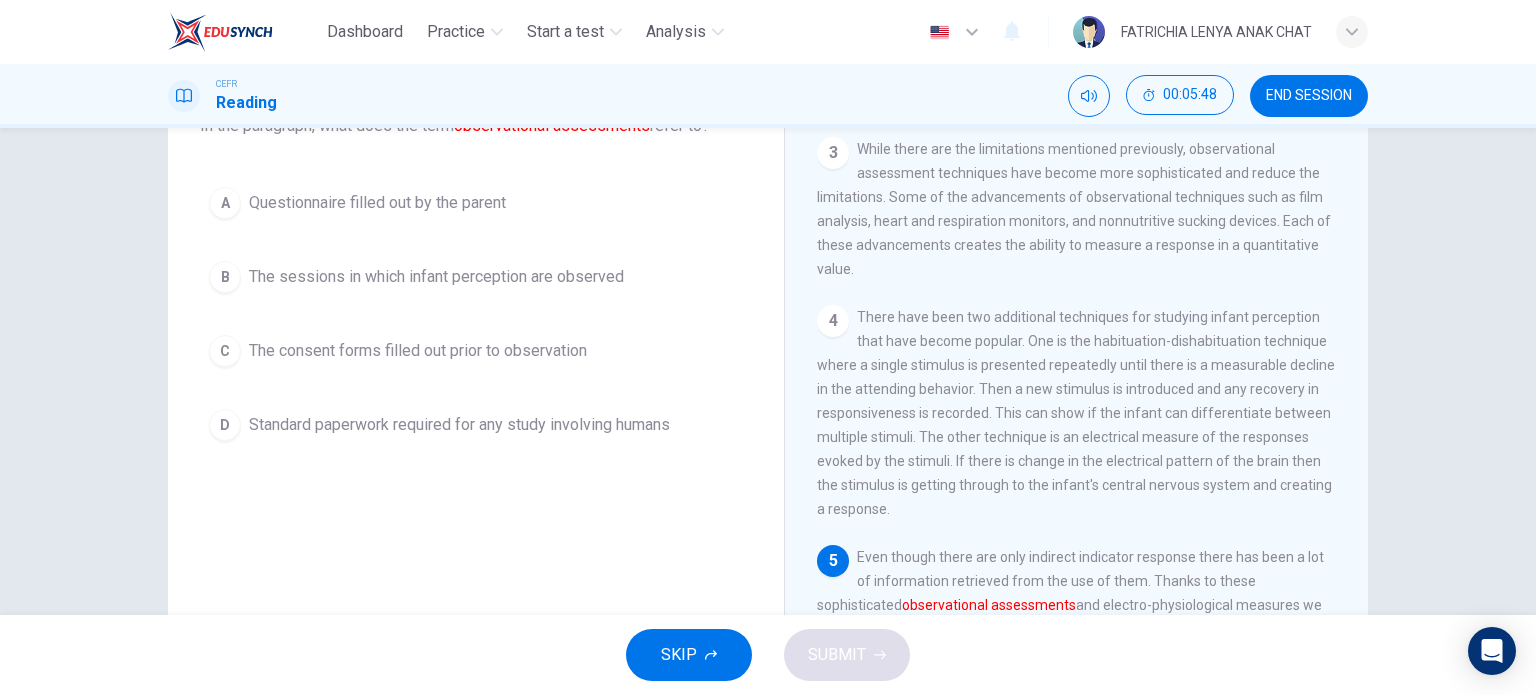scroll, scrollTop: 151, scrollLeft: 0, axis: vertical 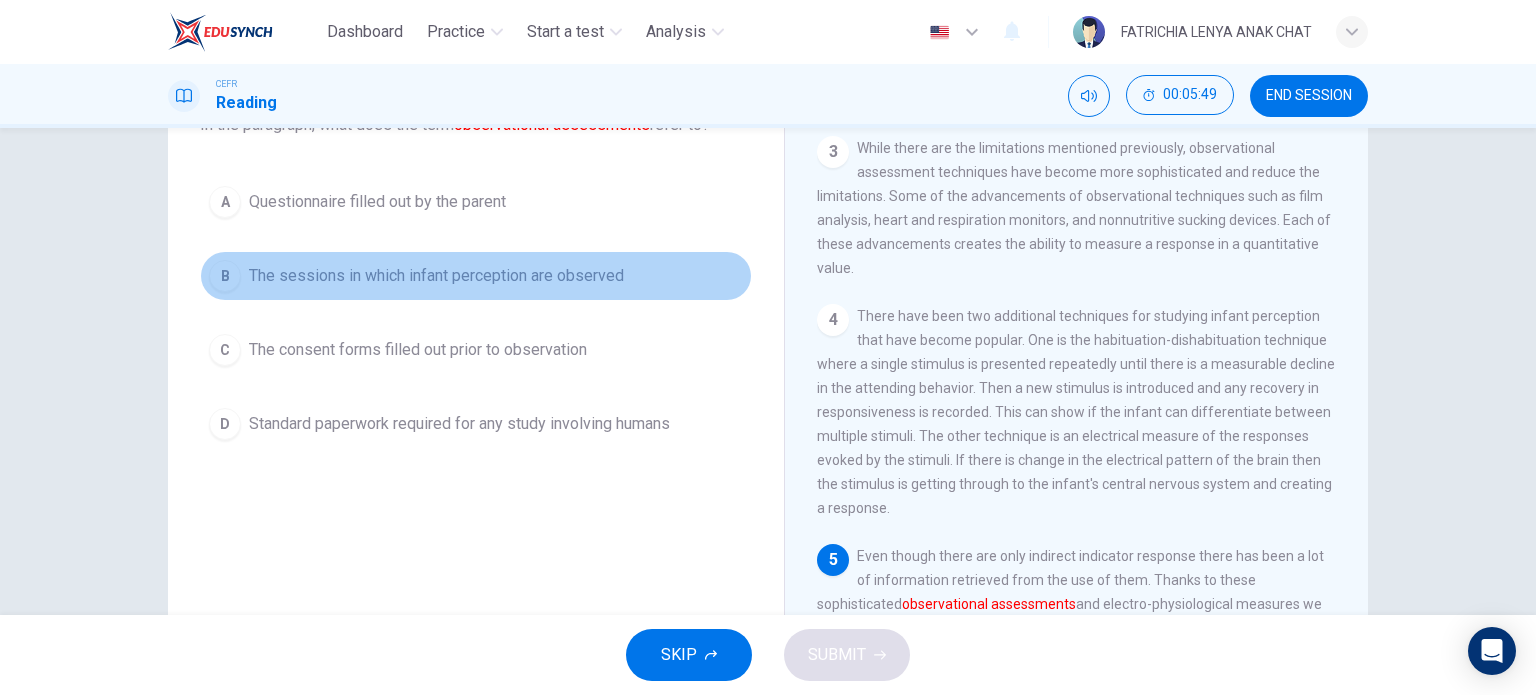 click on "B The sessions in which infant perception are observed" at bounding box center (476, 276) 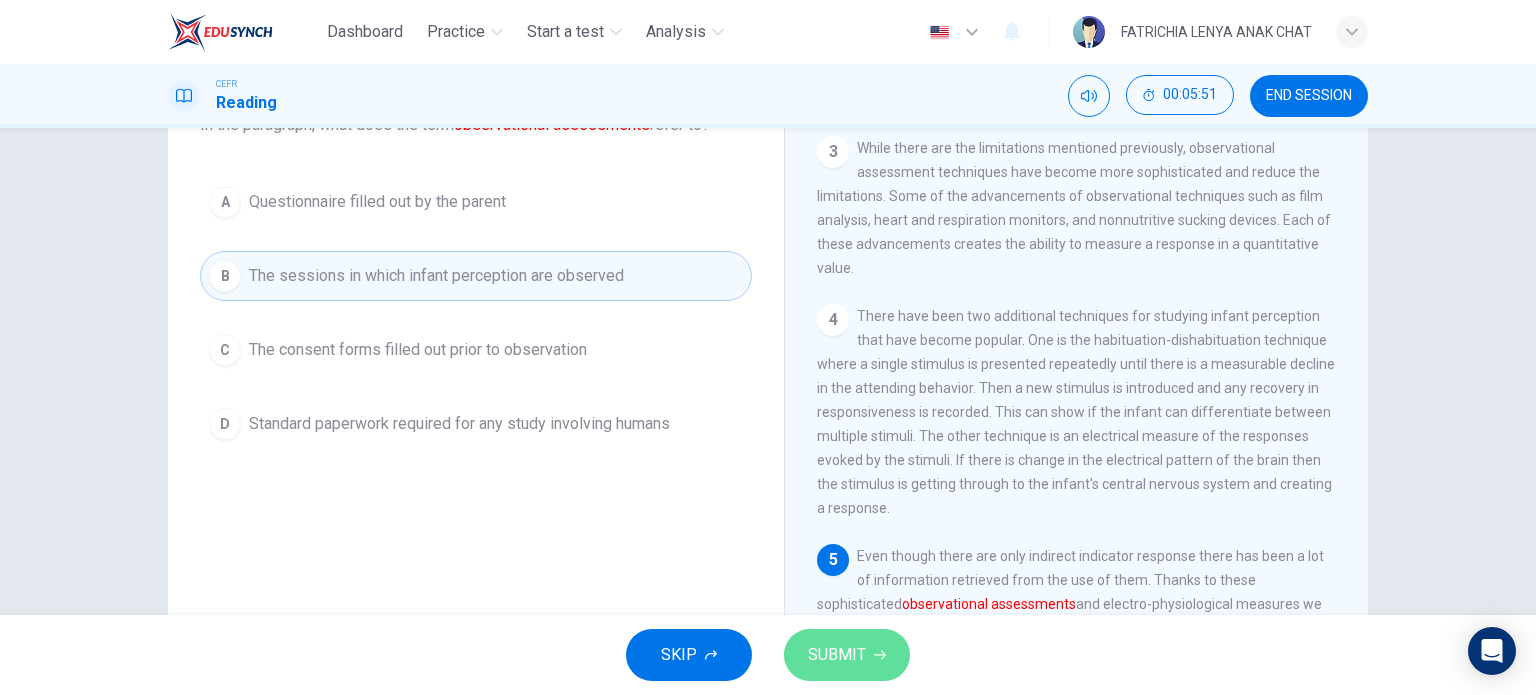 click on "SUBMIT" at bounding box center [837, 655] 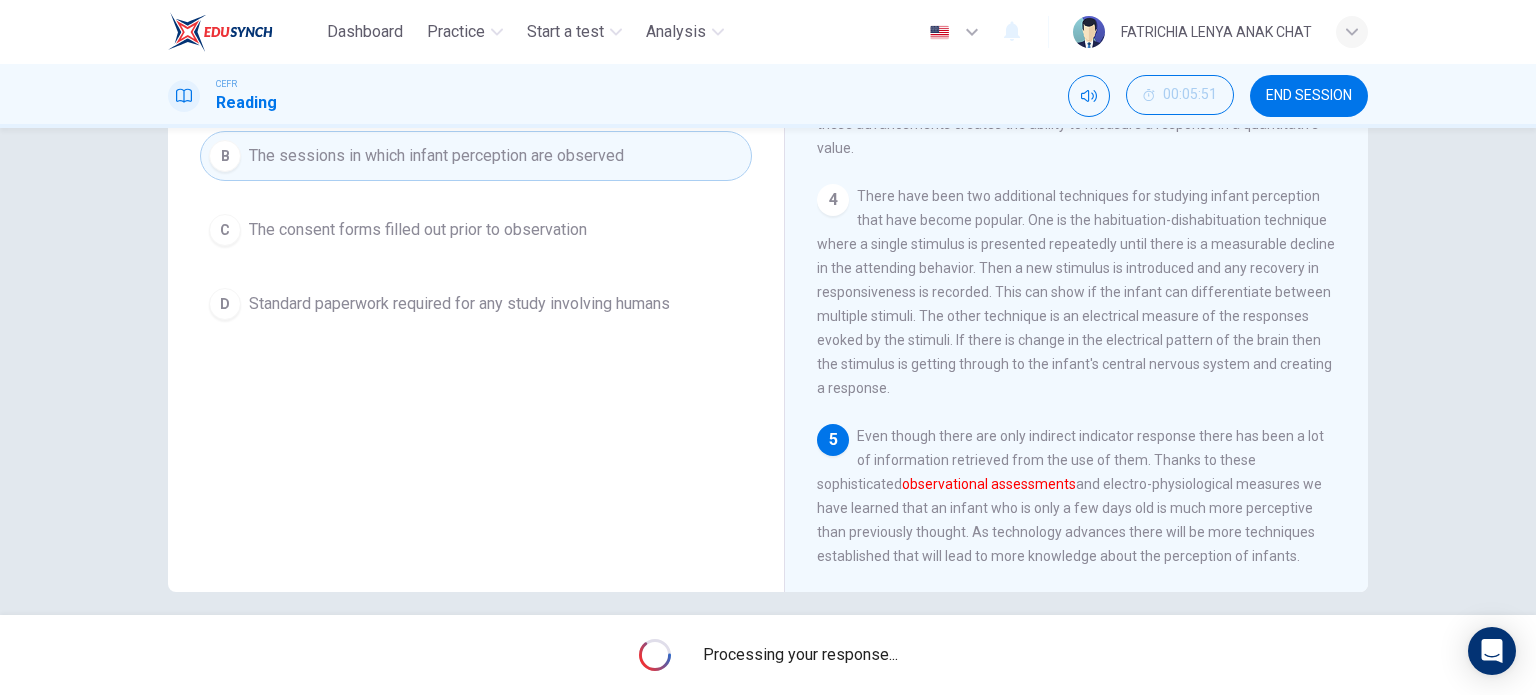 scroll, scrollTop: 288, scrollLeft: 0, axis: vertical 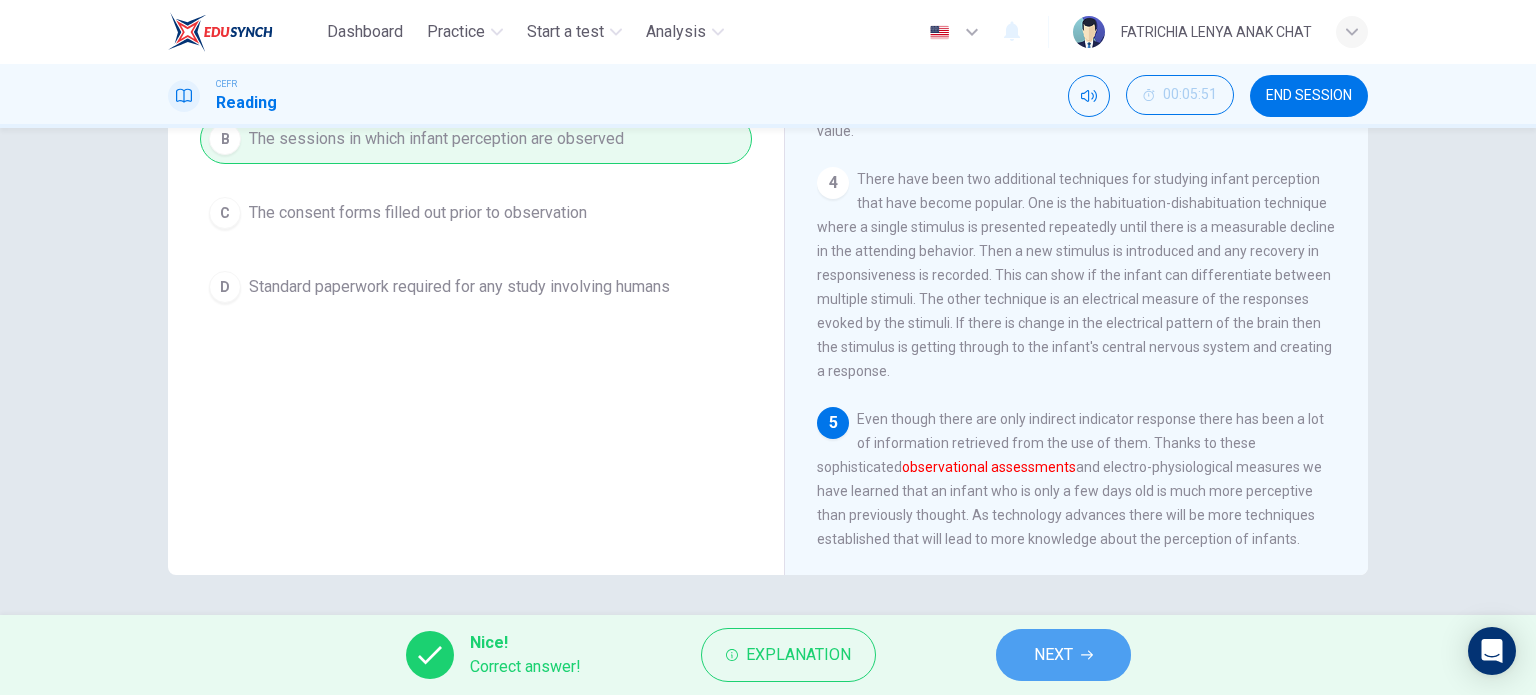 click on "NEXT" at bounding box center [1053, 655] 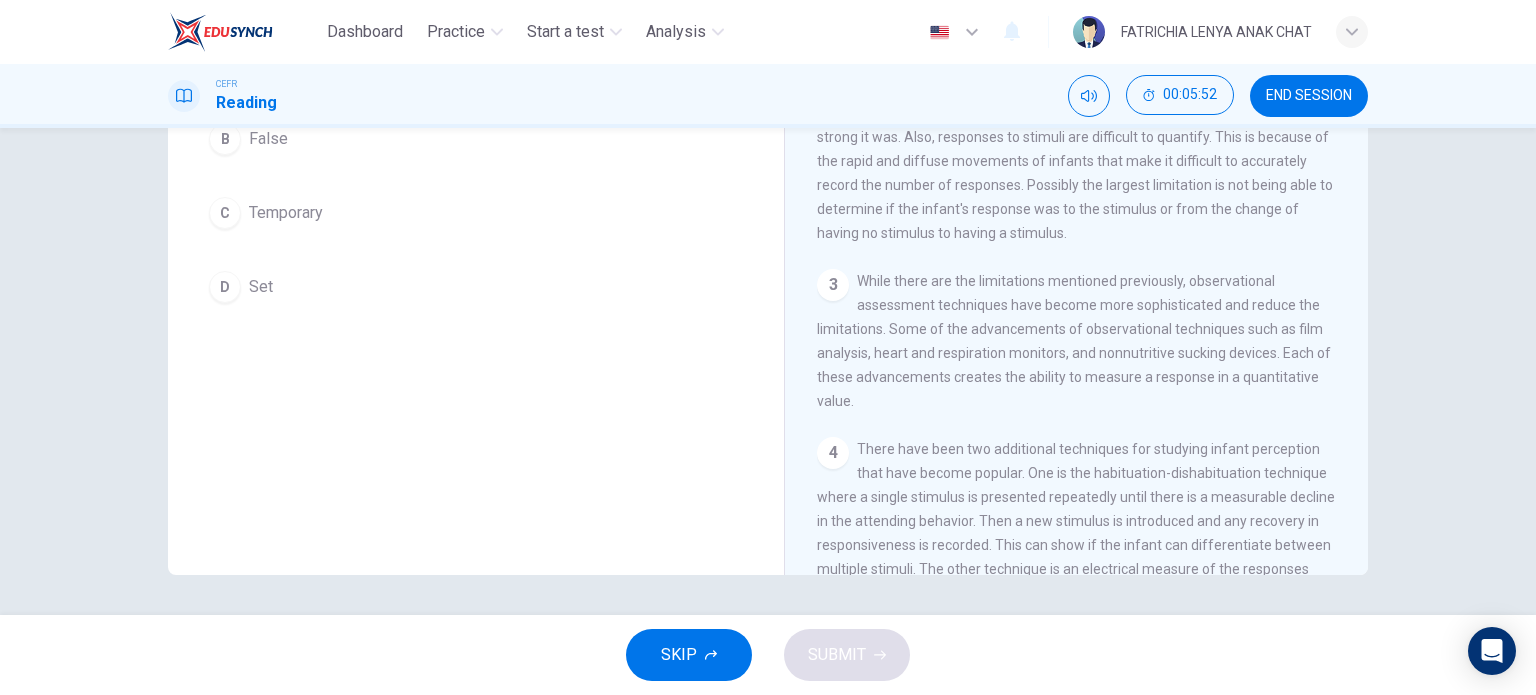 scroll, scrollTop: 125, scrollLeft: 0, axis: vertical 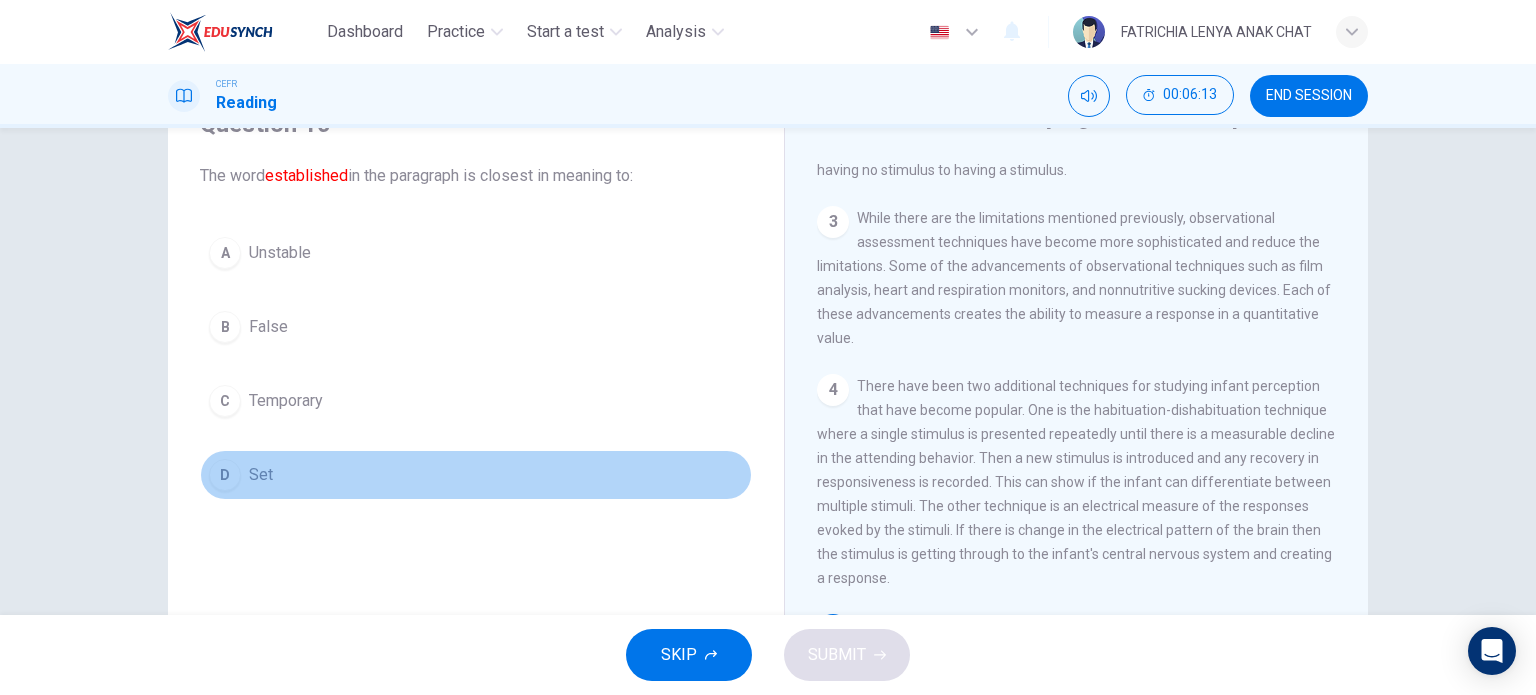 click on "D" at bounding box center [225, 475] 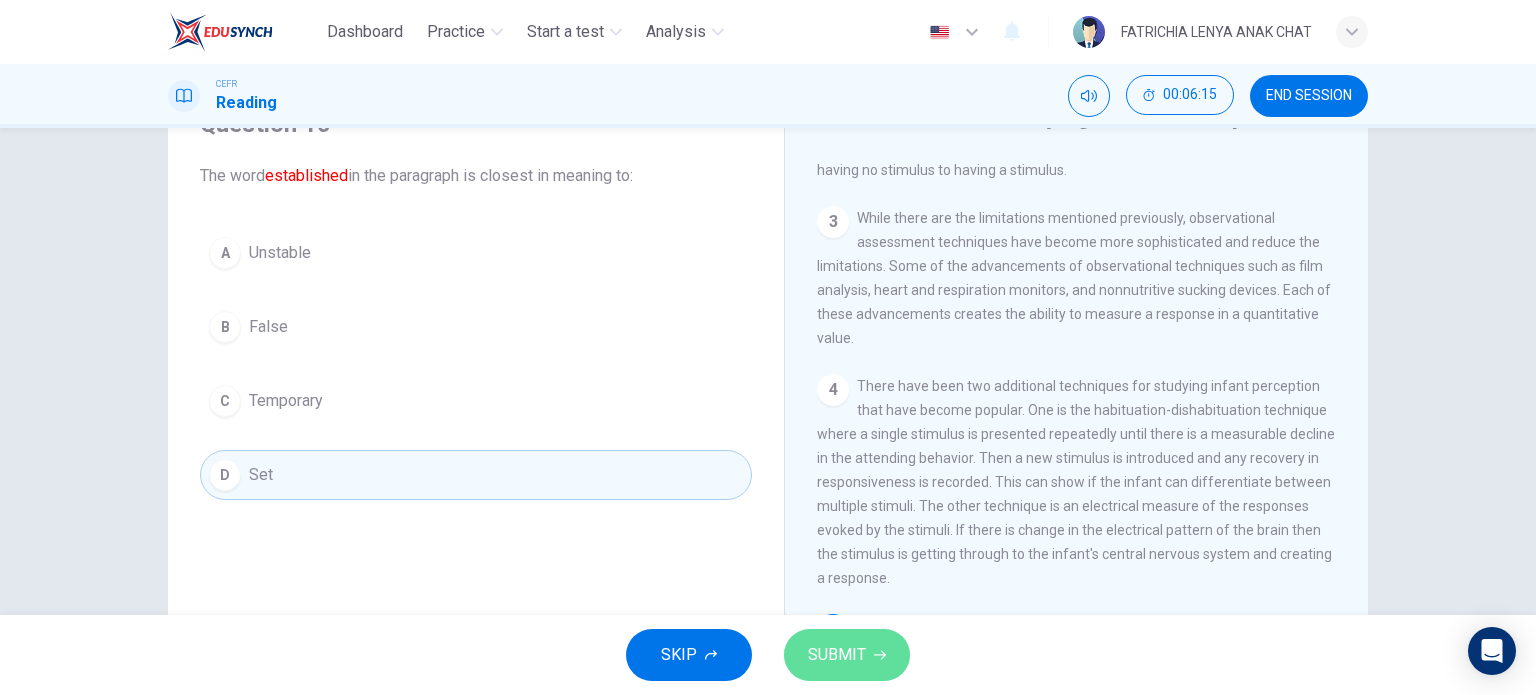 click on "SUBMIT" at bounding box center (837, 655) 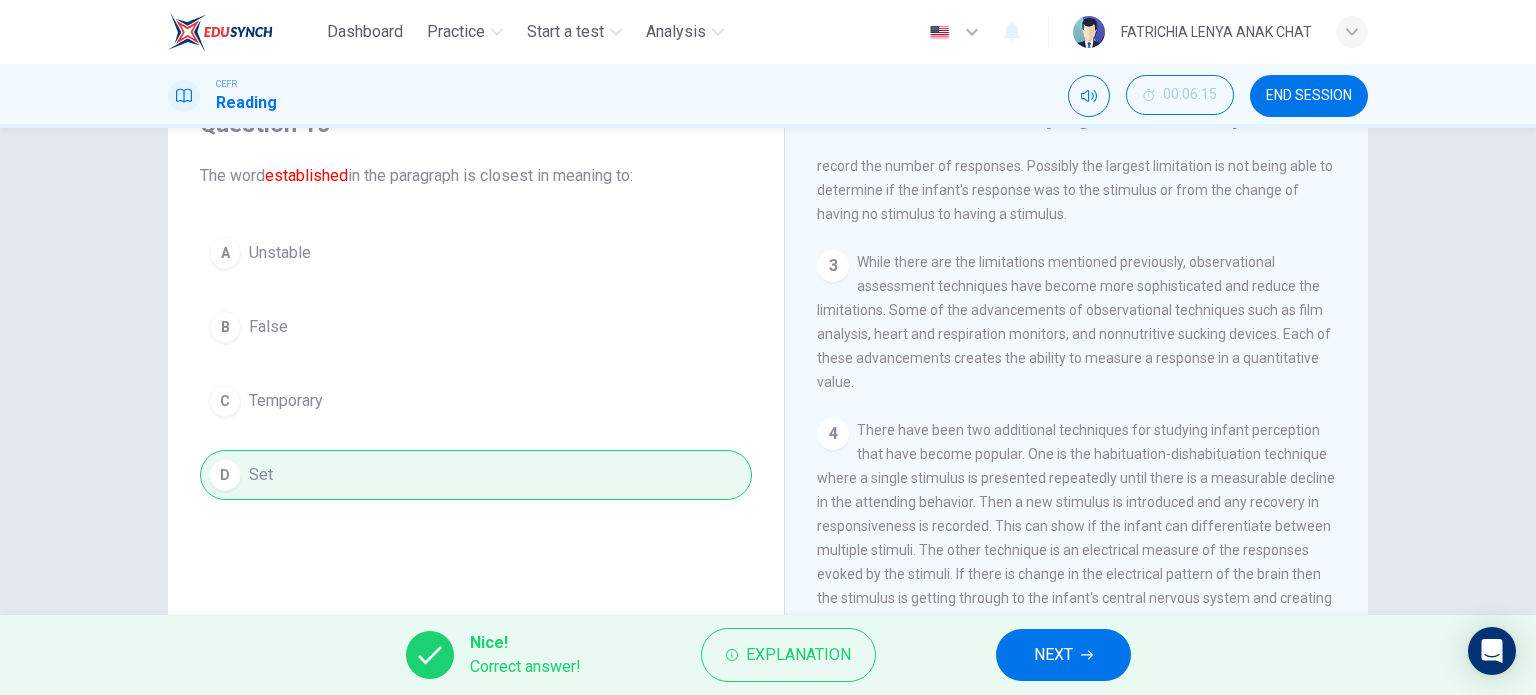 scroll, scrollTop: 430, scrollLeft: 0, axis: vertical 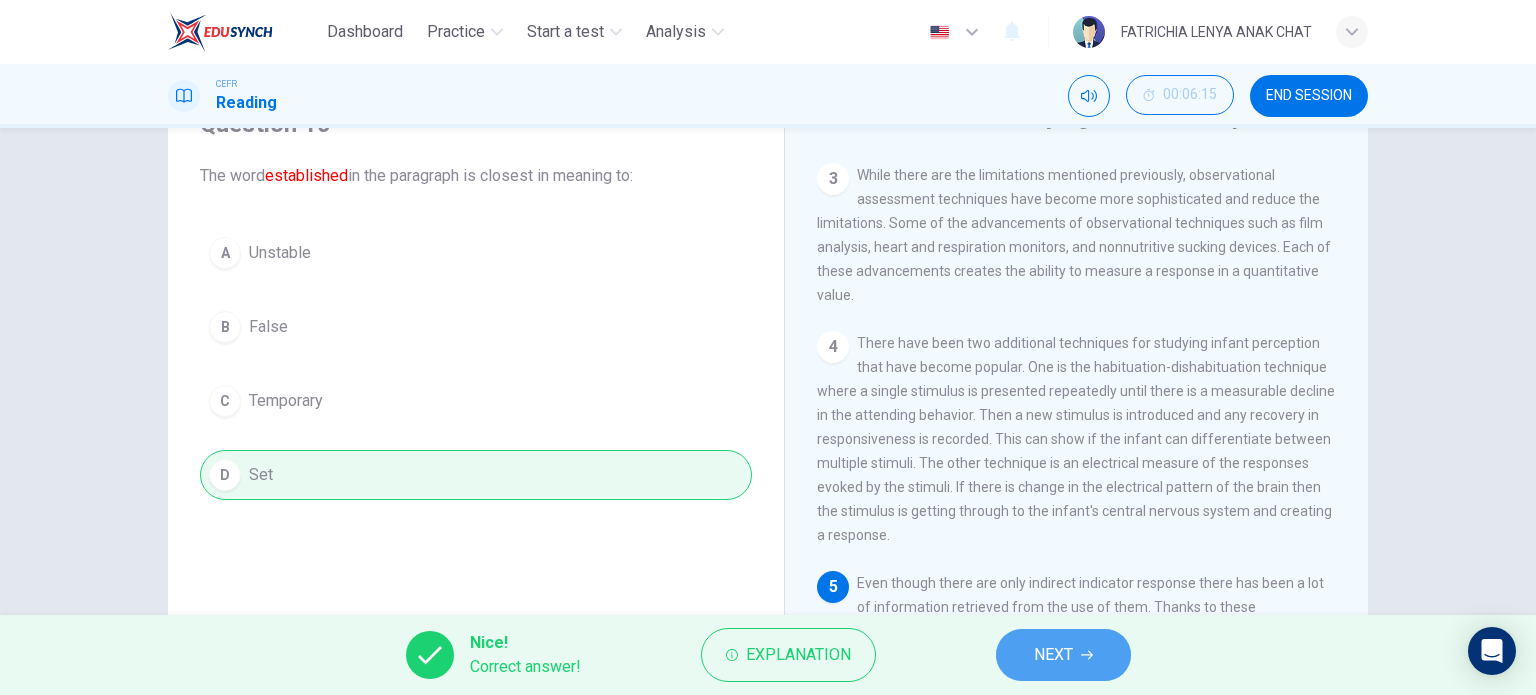 click 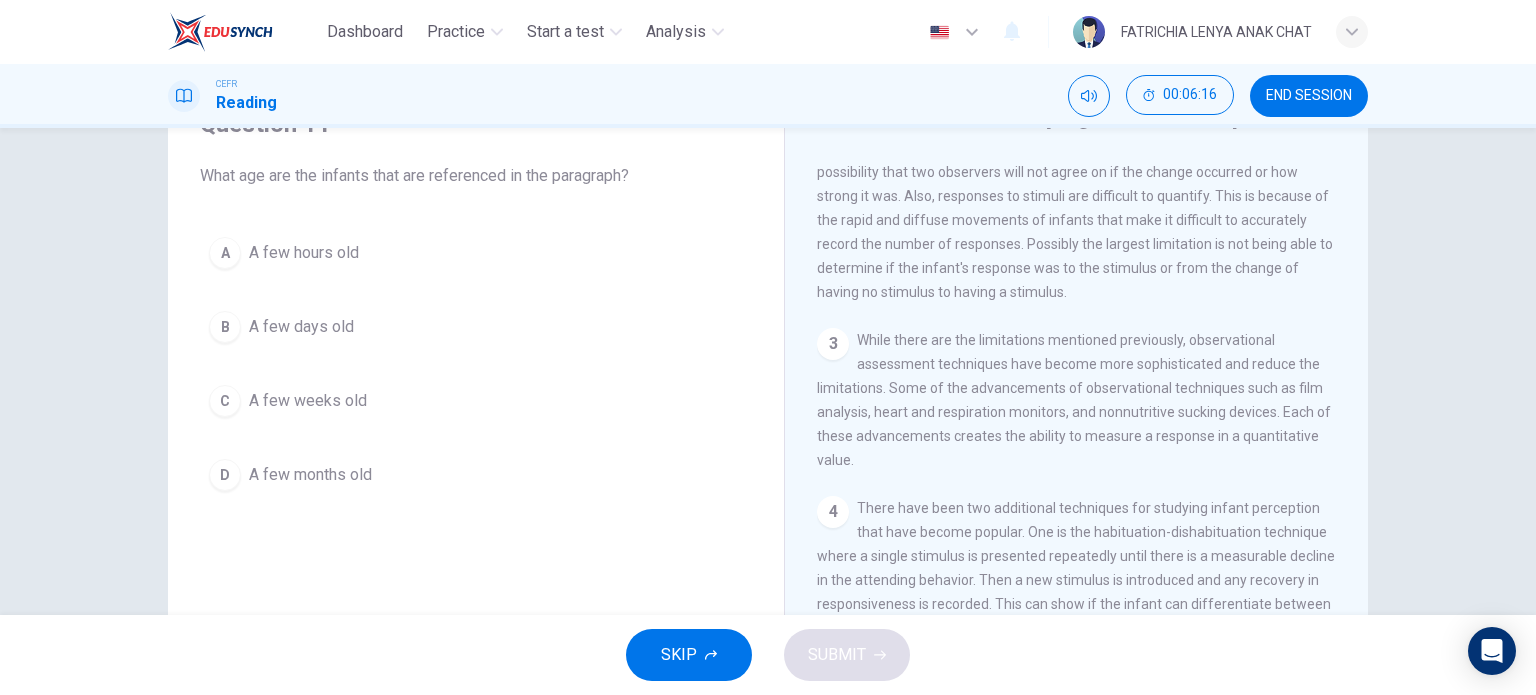 scroll, scrollTop: 430, scrollLeft: 0, axis: vertical 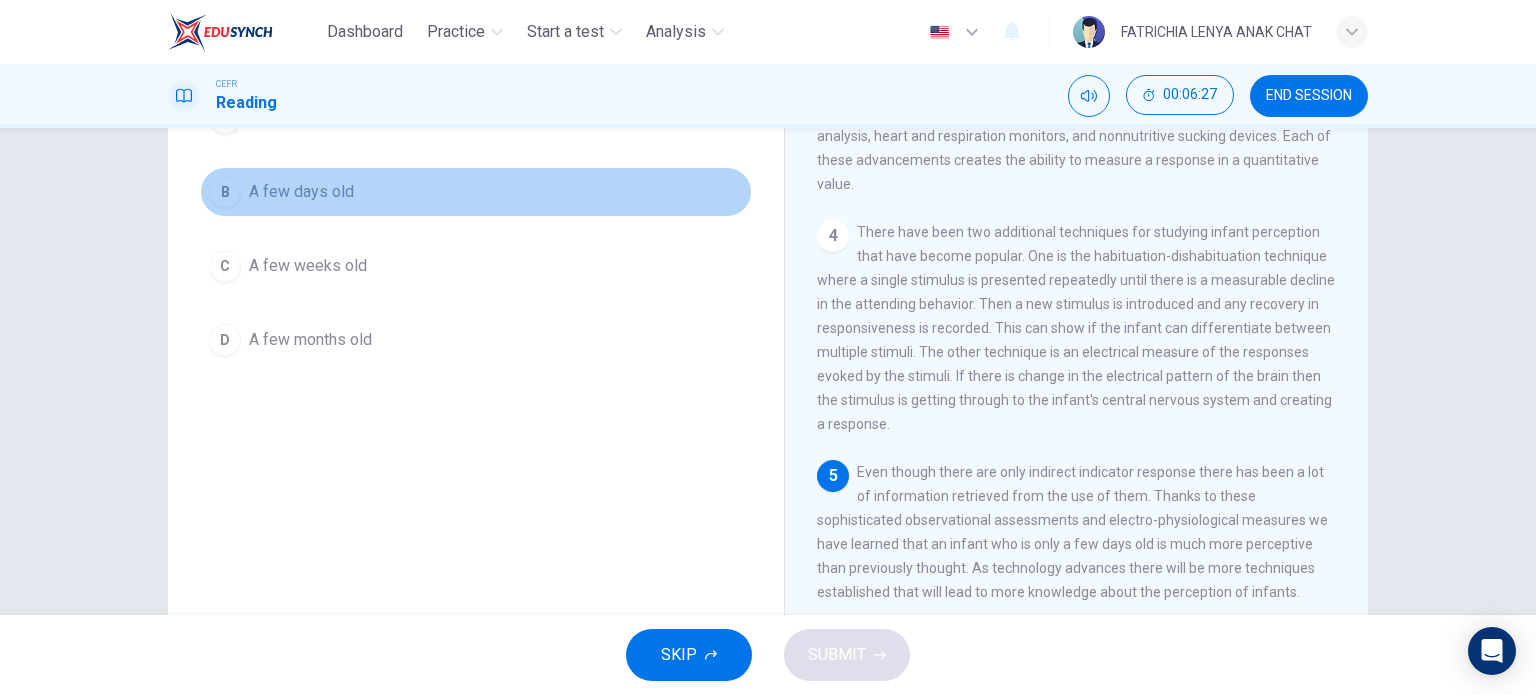 click on "B A few days old" at bounding box center [476, 192] 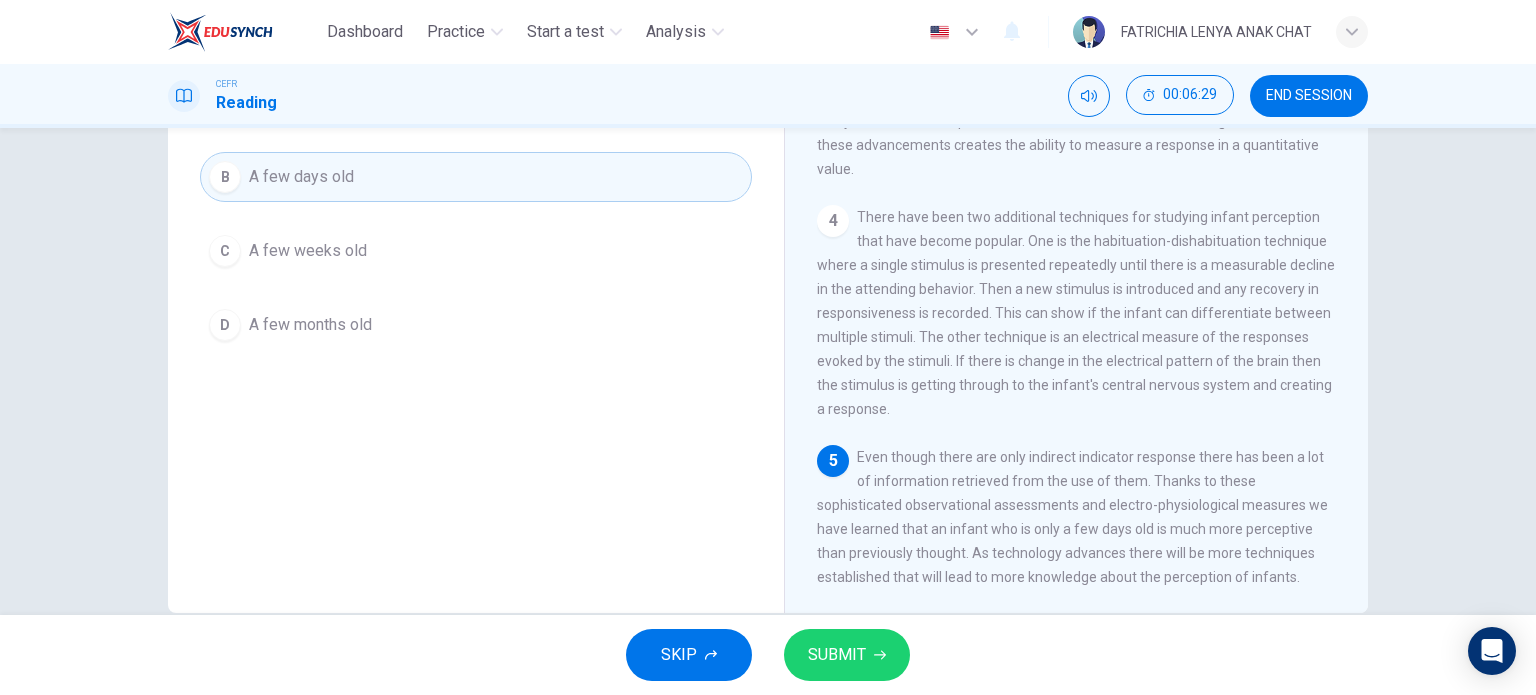 scroll, scrollTop: 288, scrollLeft: 0, axis: vertical 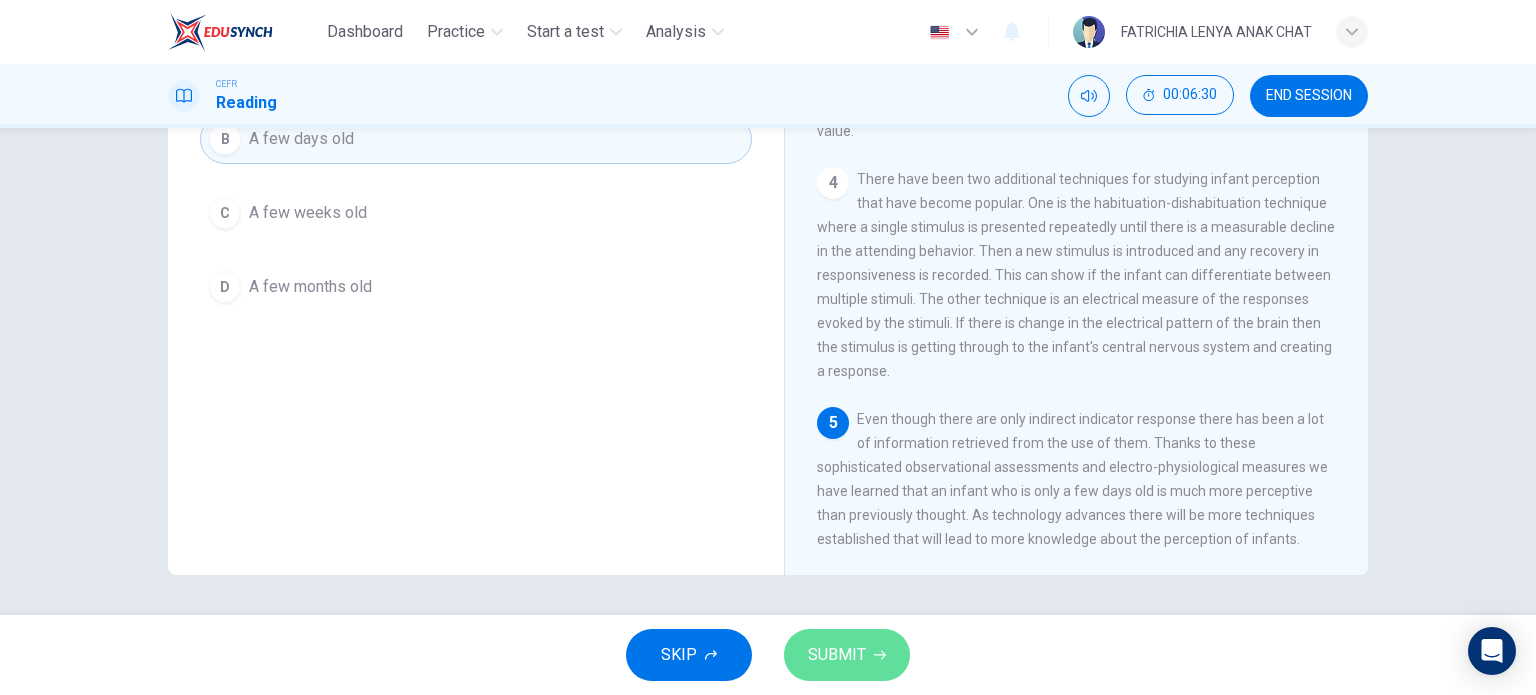 click on "SUBMIT" at bounding box center [847, 655] 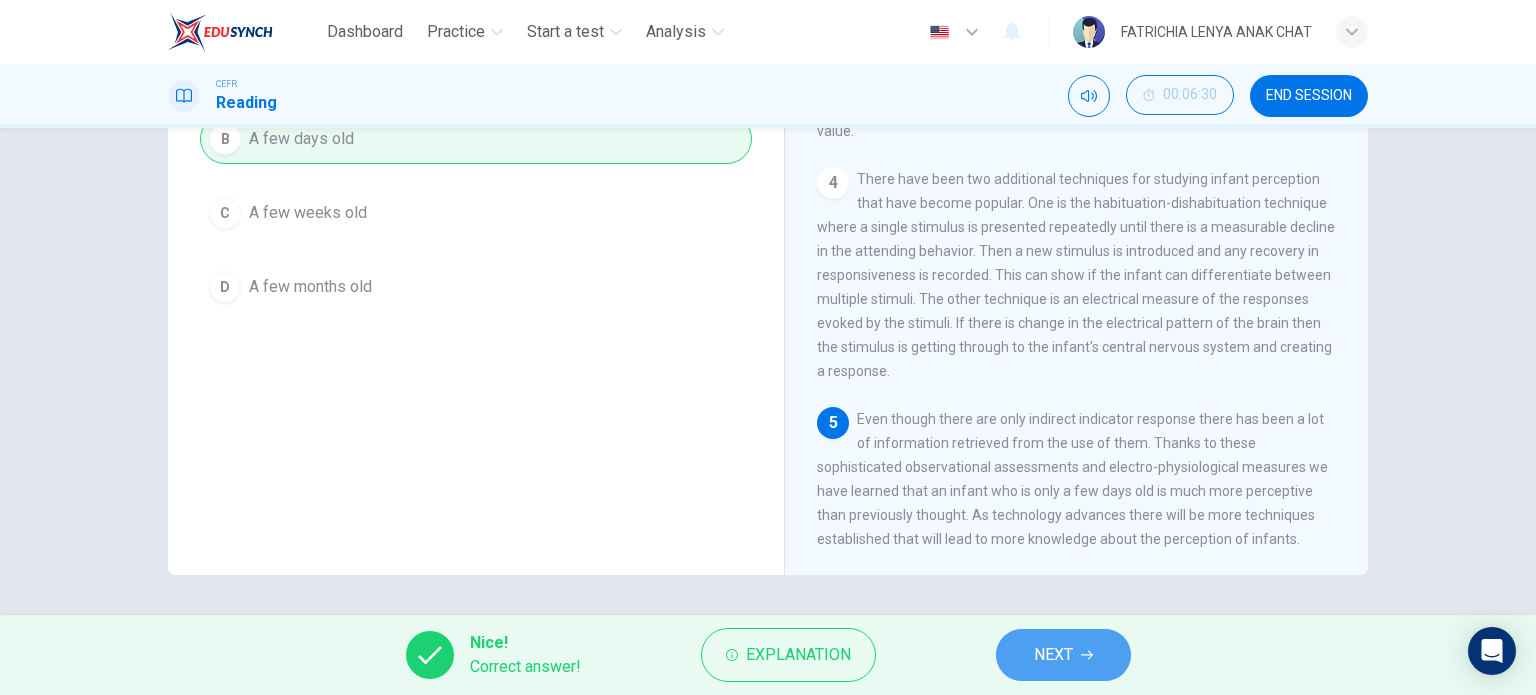 click on "NEXT" at bounding box center [1063, 655] 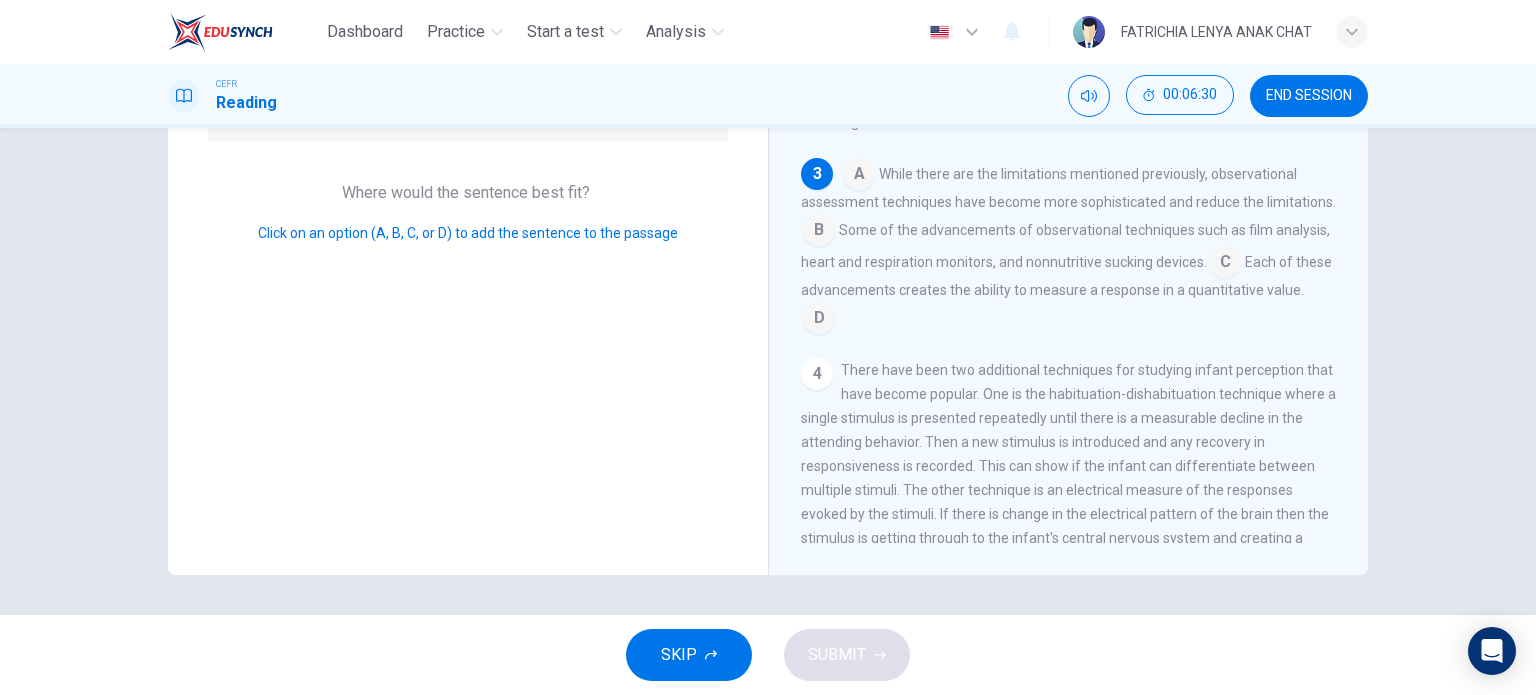 scroll, scrollTop: 245, scrollLeft: 0, axis: vertical 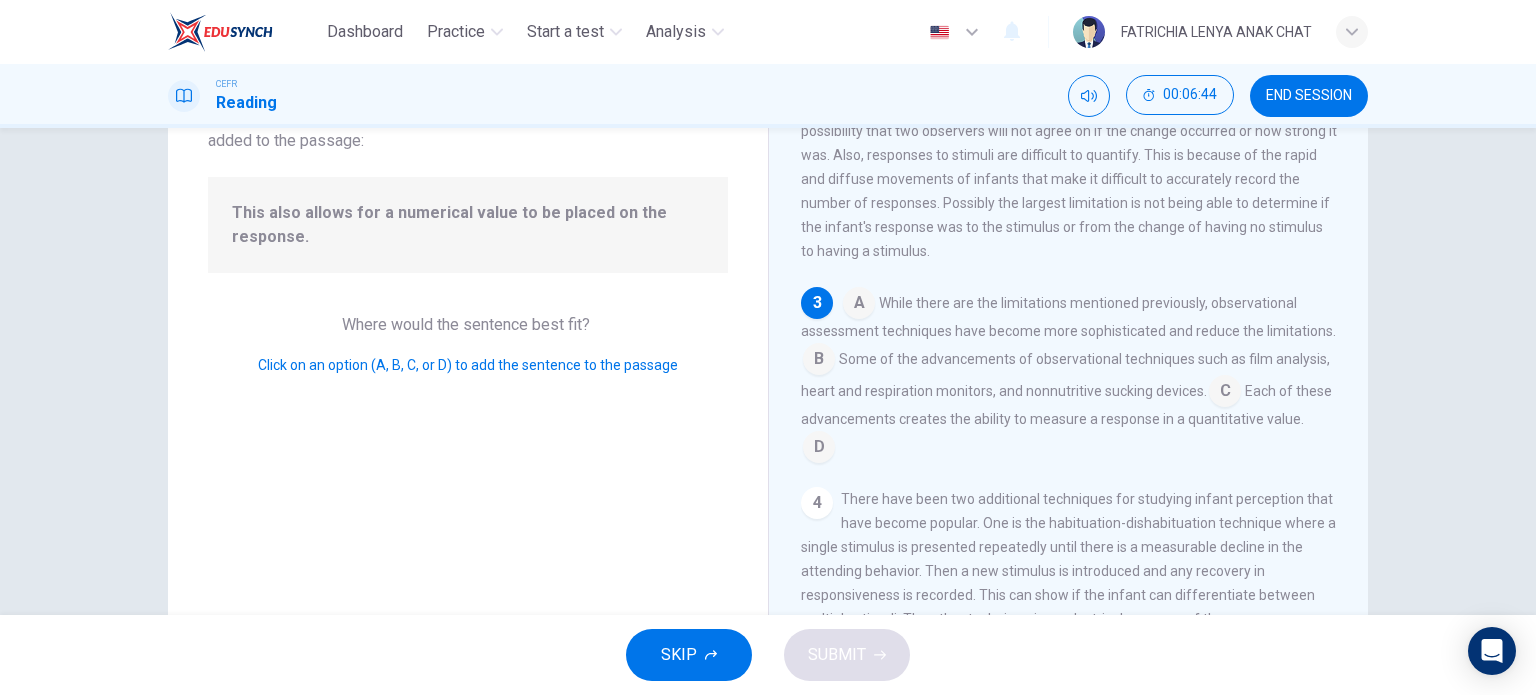 click at bounding box center (1225, 393) 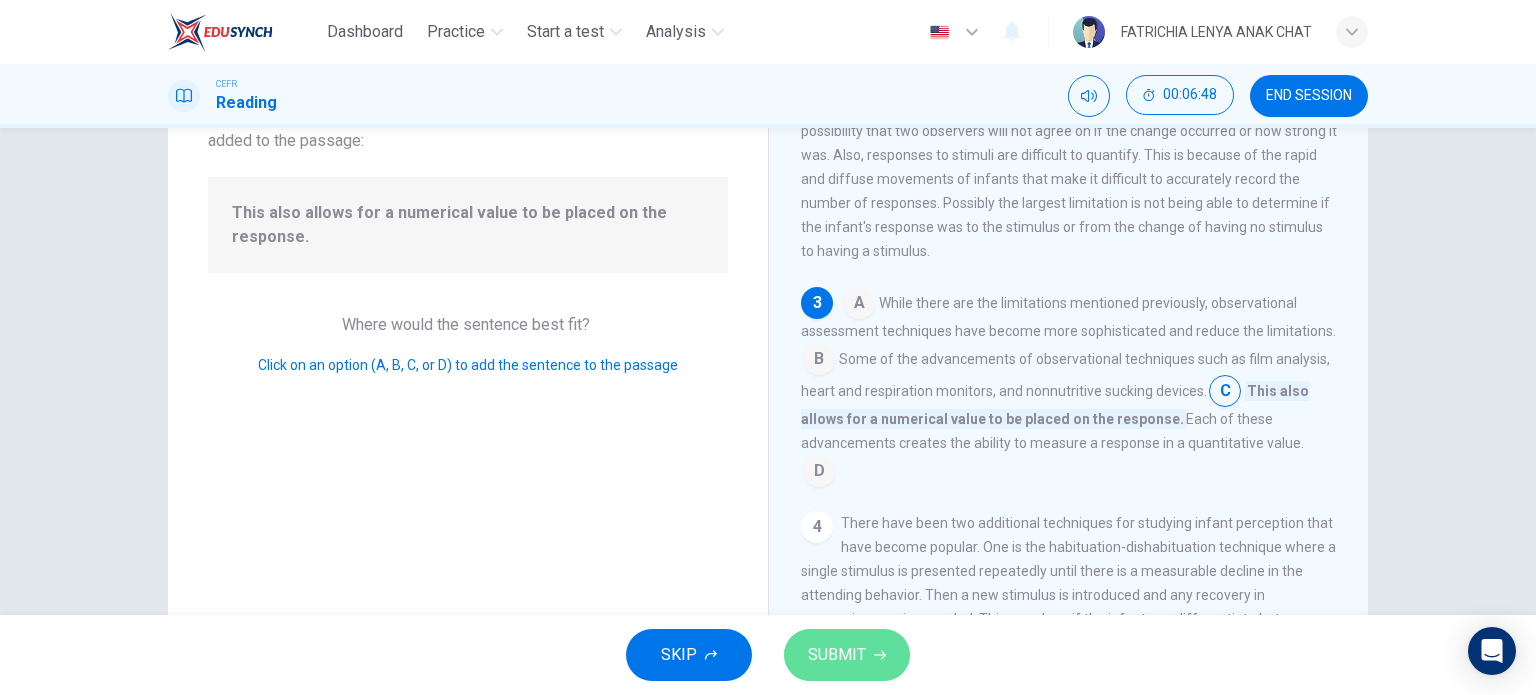 click on "SUBMIT" at bounding box center (837, 655) 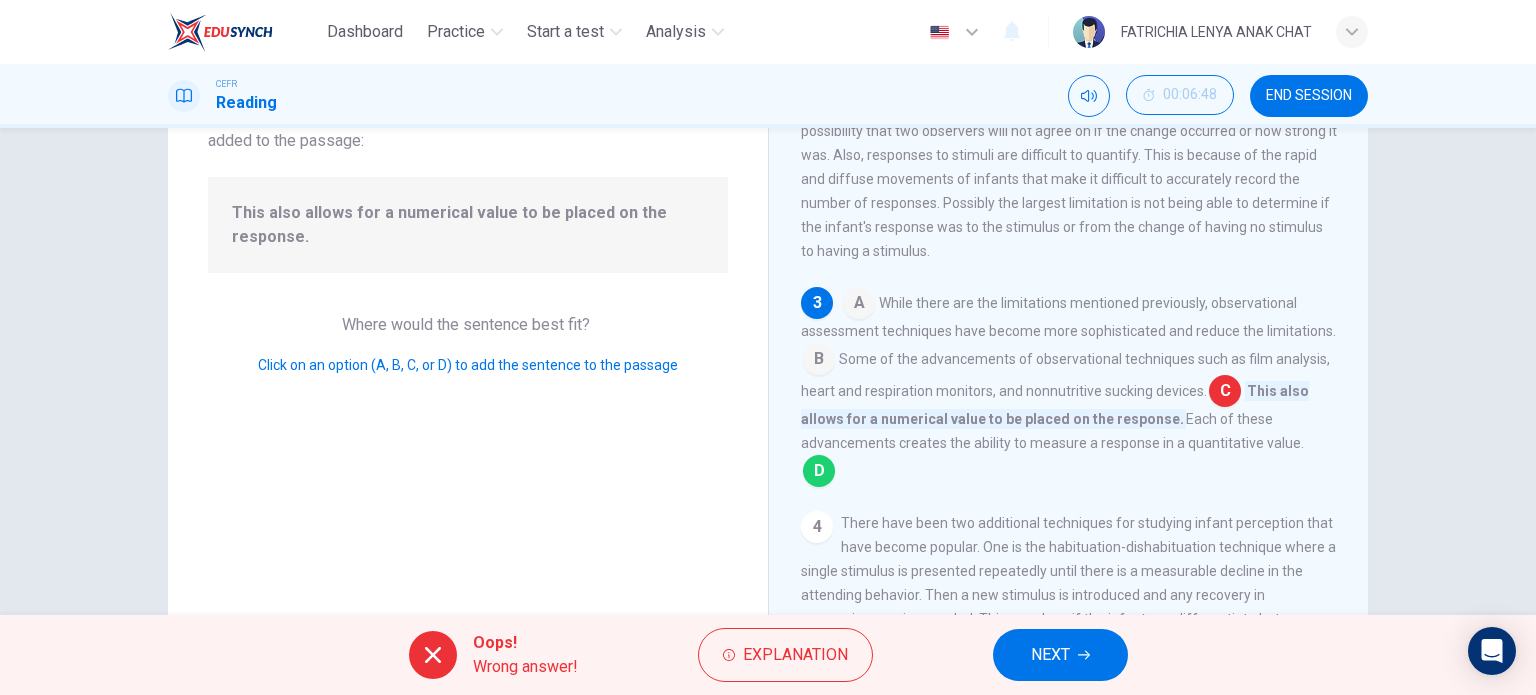 click on "NEXT" at bounding box center [1050, 655] 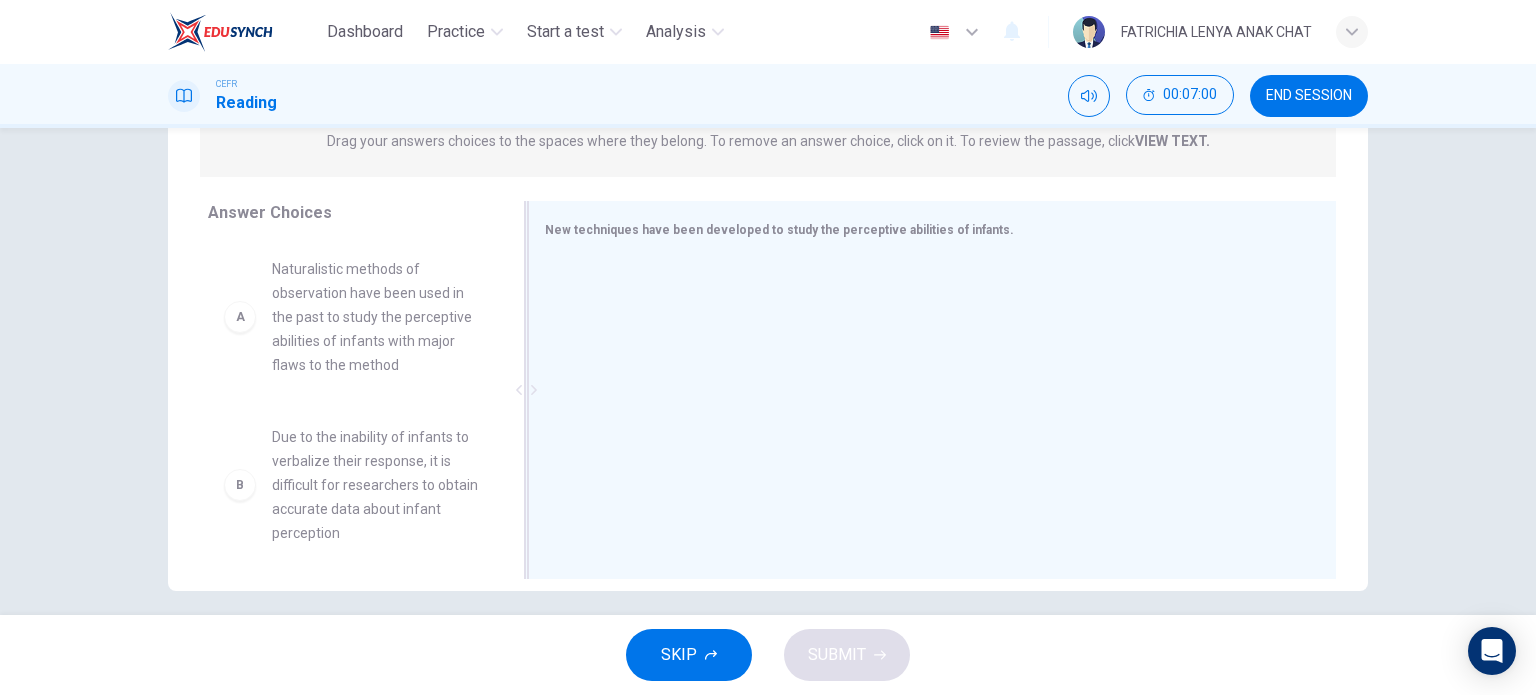scroll, scrollTop: 275, scrollLeft: 0, axis: vertical 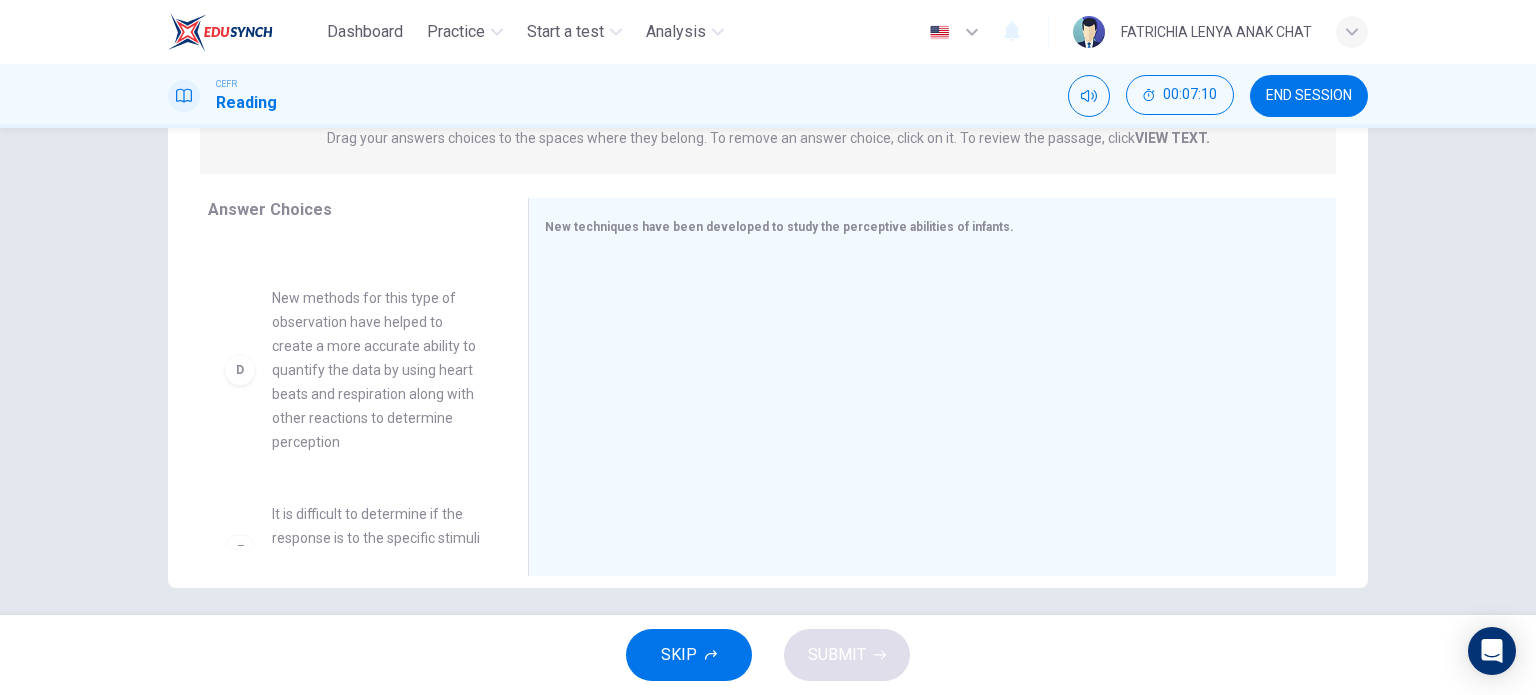 click on "D" at bounding box center (240, 370) 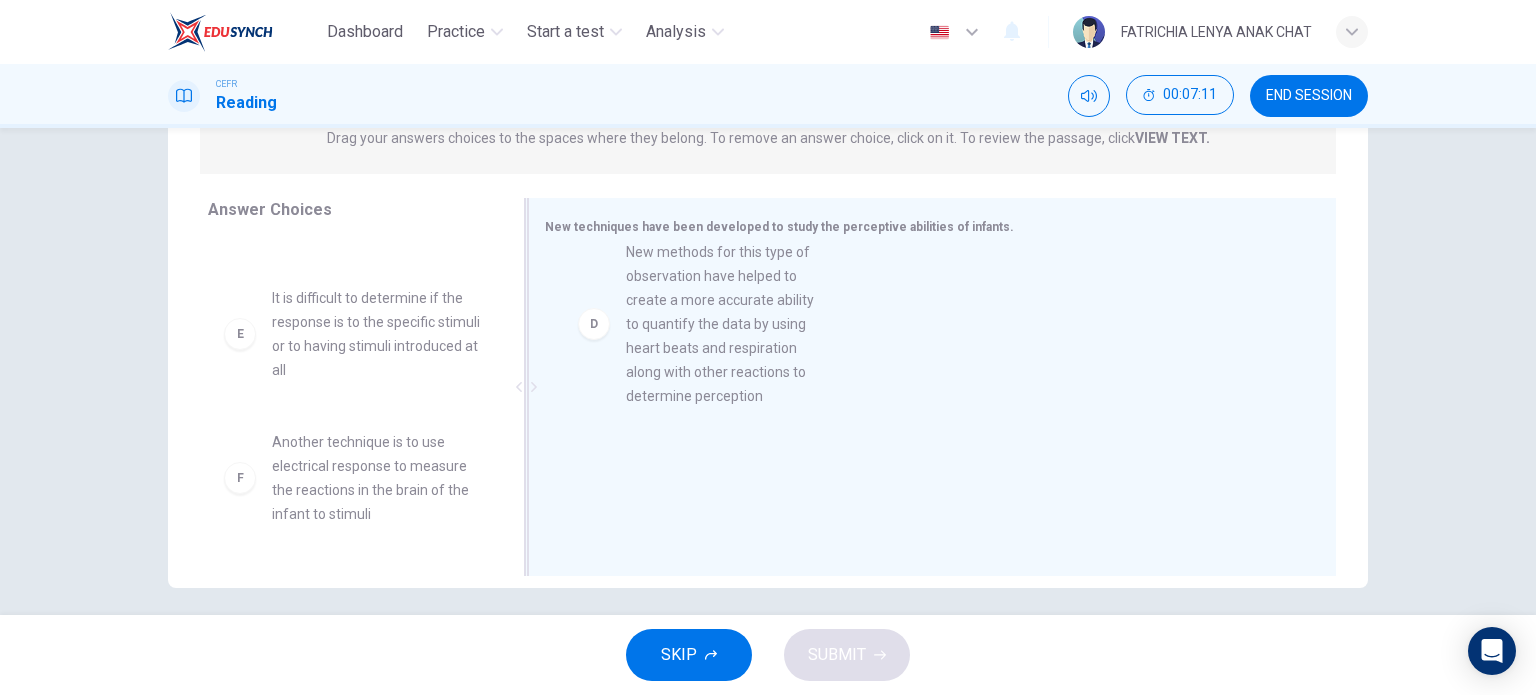 drag, startPoint x: 244, startPoint y: 380, endPoint x: 617, endPoint y: 340, distance: 375.13864 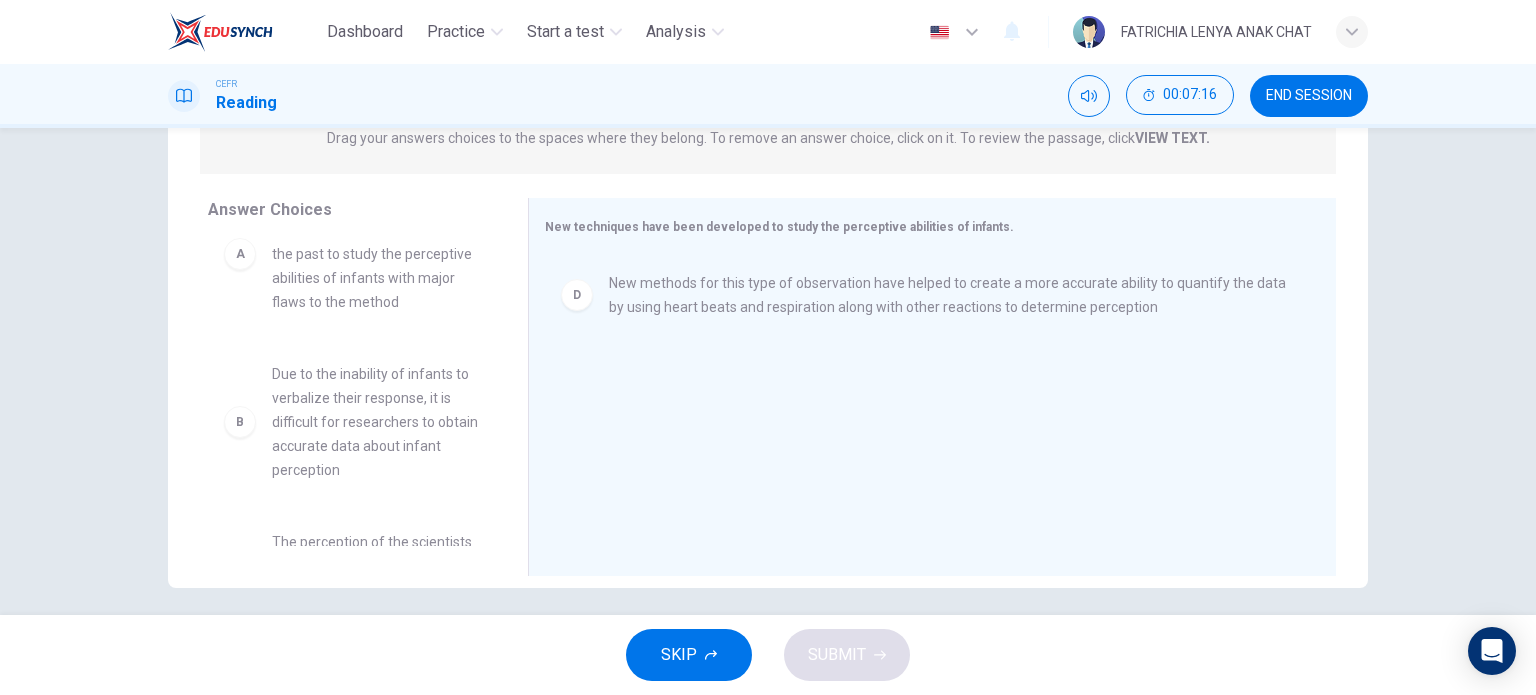 scroll, scrollTop: 0, scrollLeft: 0, axis: both 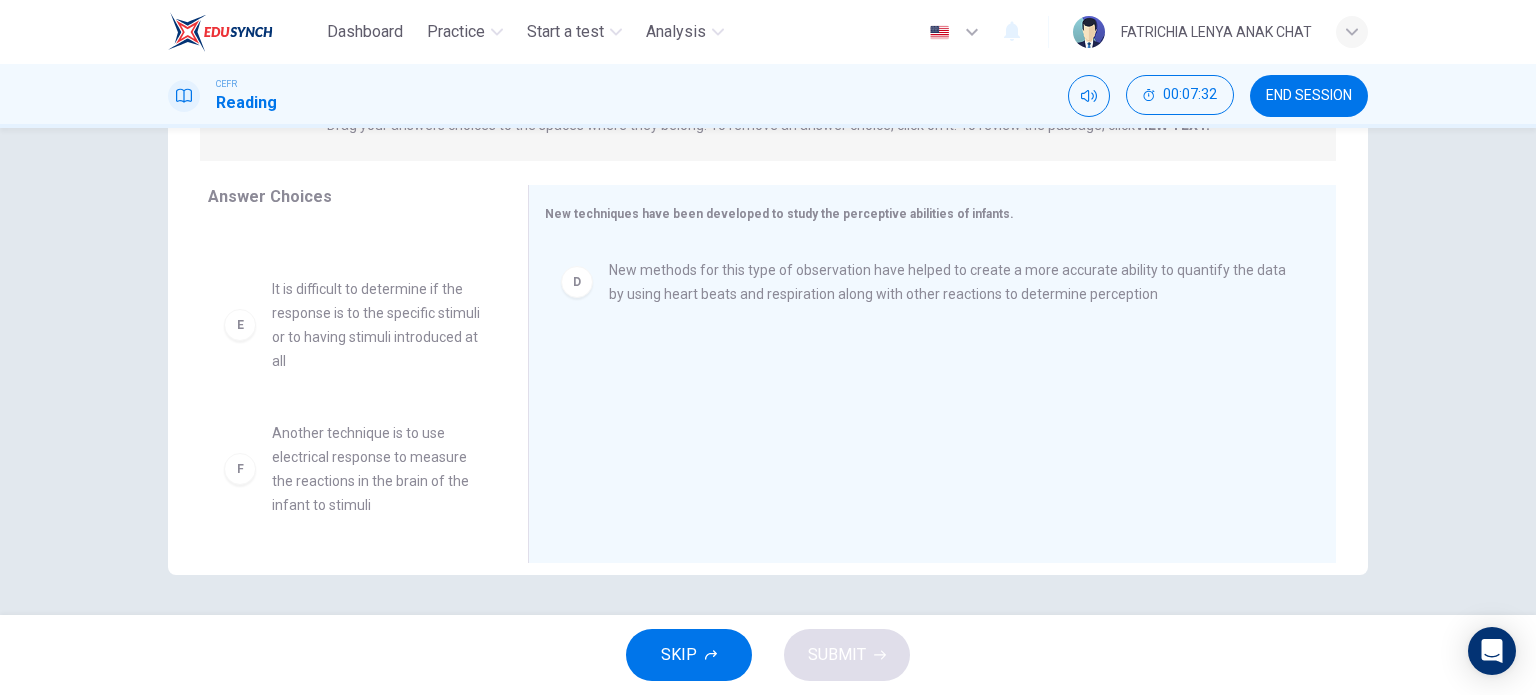click on "F" at bounding box center [240, 469] 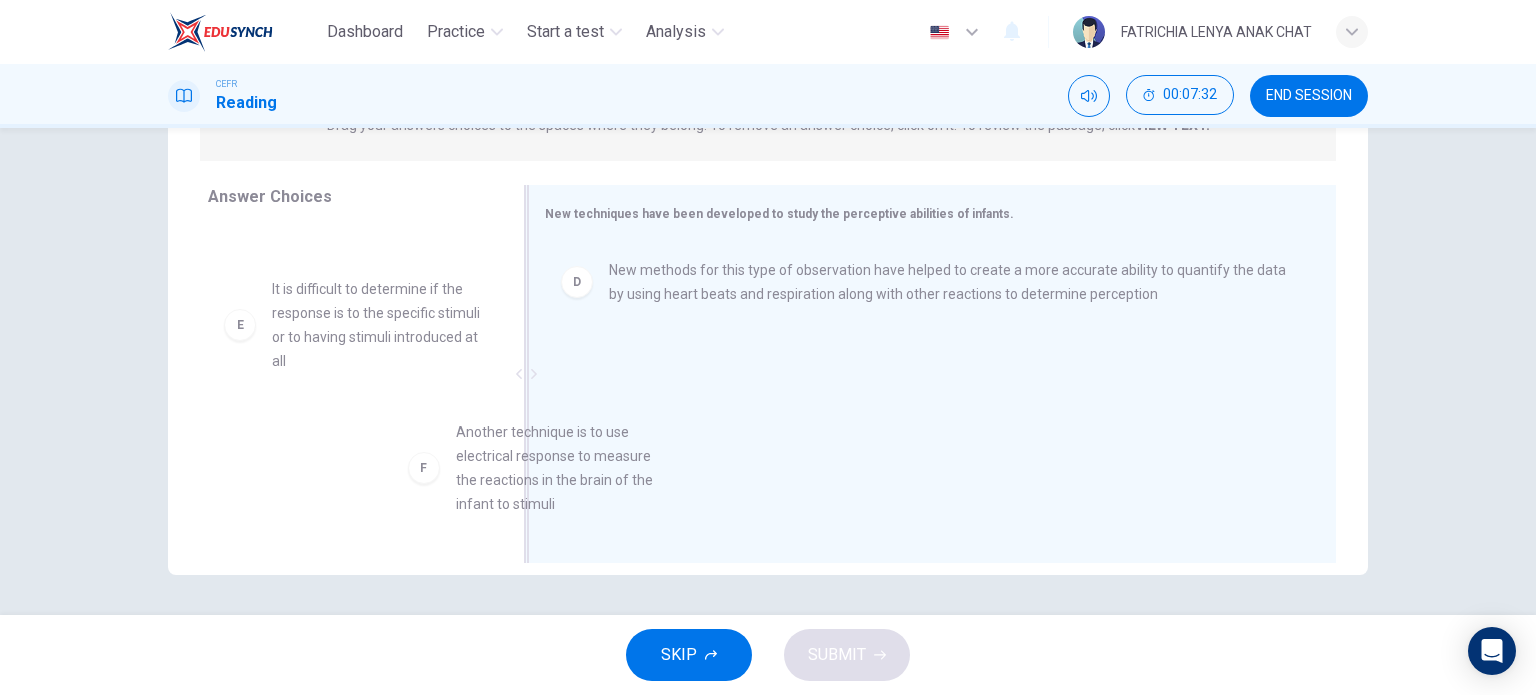 drag, startPoint x: 223, startPoint y: 479, endPoint x: 585, endPoint y: 384, distance: 374.25793 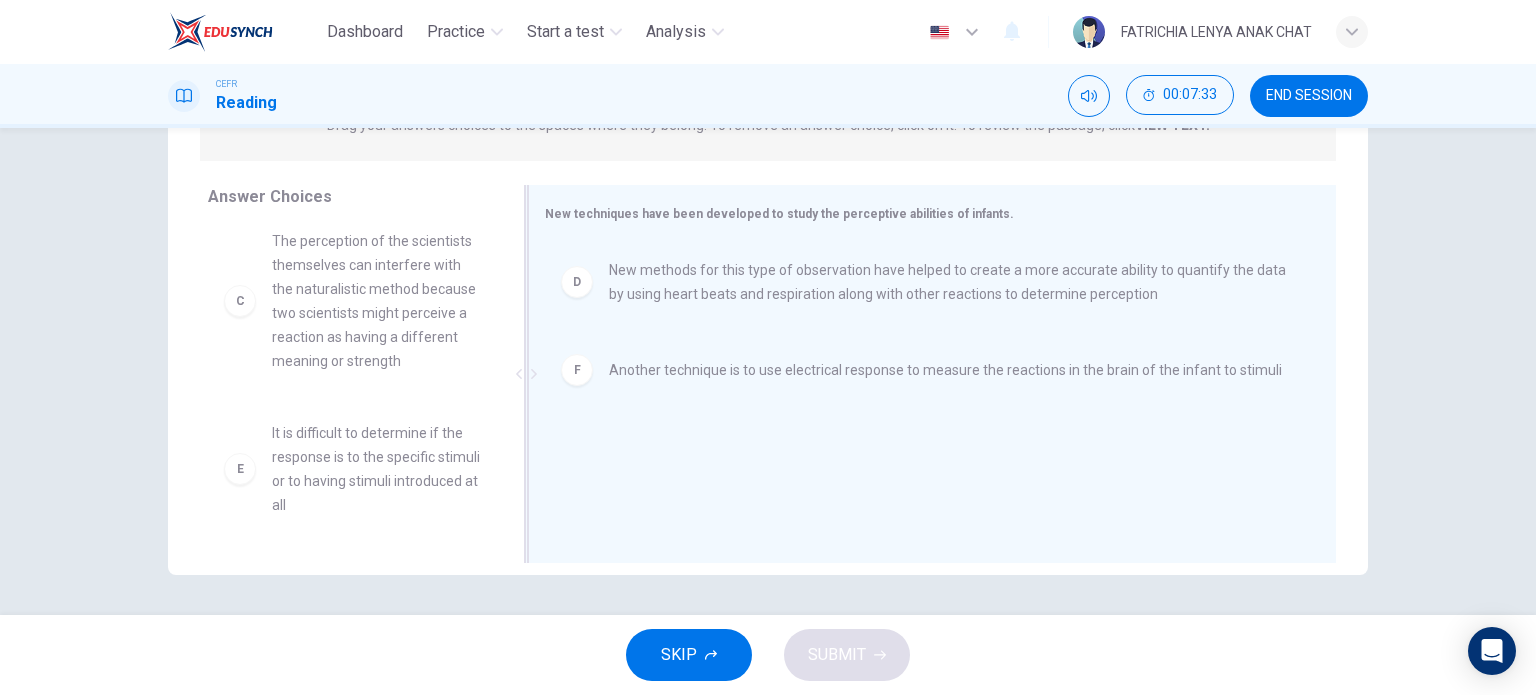scroll, scrollTop: 348, scrollLeft: 0, axis: vertical 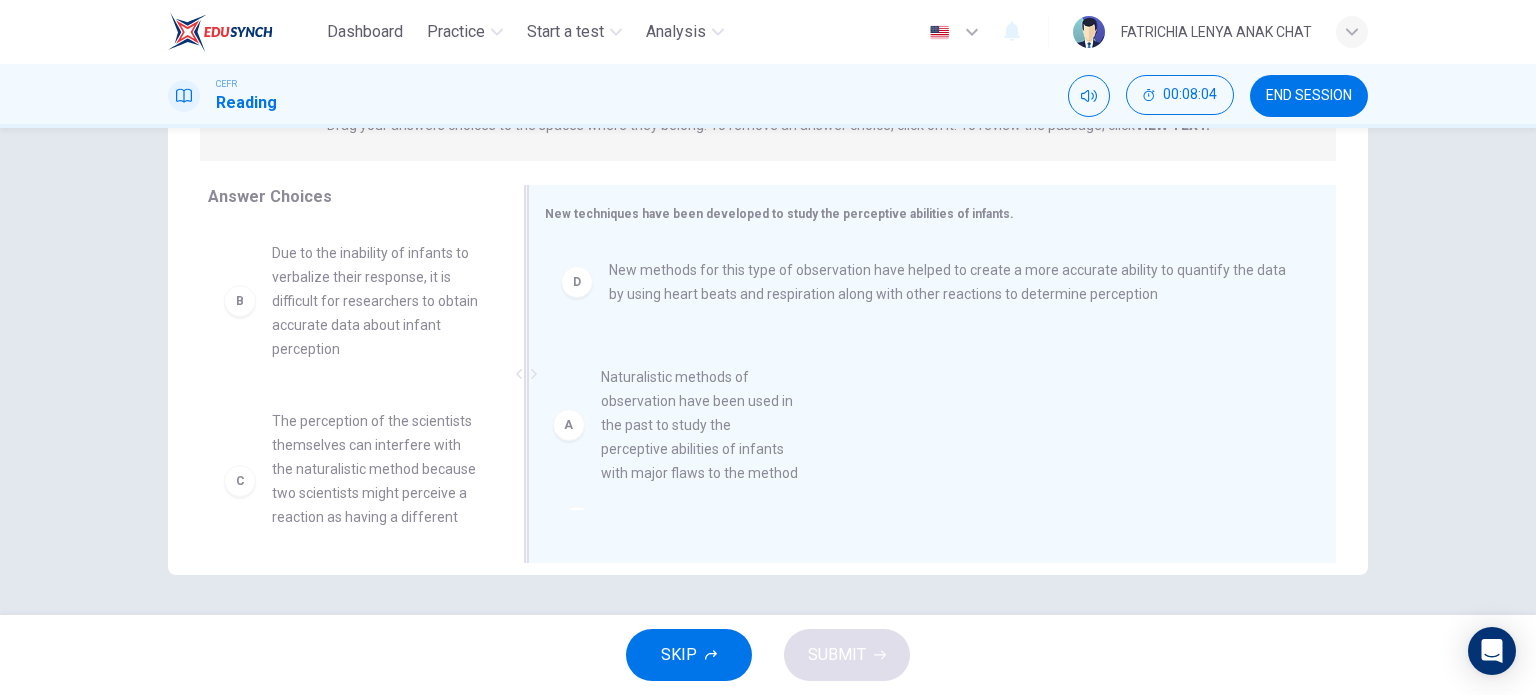 drag, startPoint x: 285, startPoint y: 312, endPoint x: 632, endPoint y: 425, distance: 364.9356 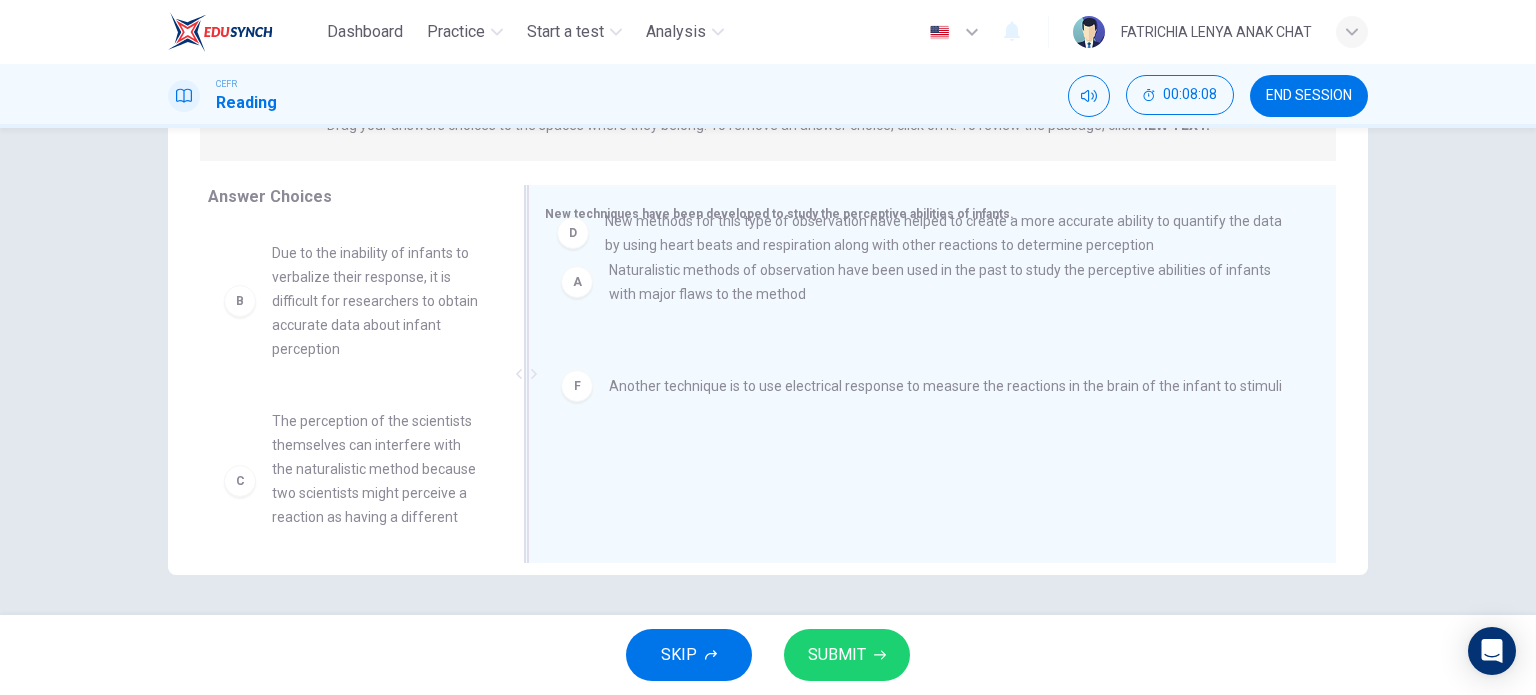 drag, startPoint x: 572, startPoint y: 398, endPoint x: 572, endPoint y: 248, distance: 150 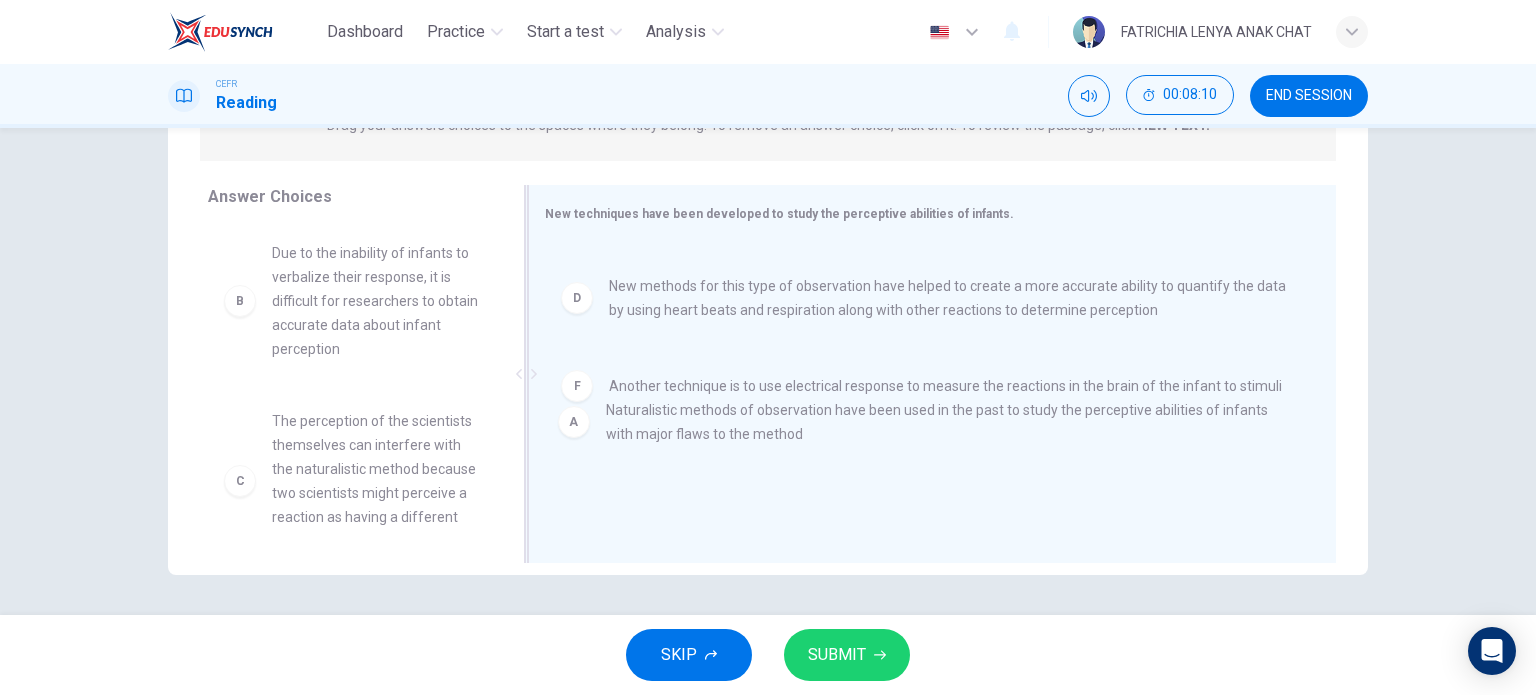 drag, startPoint x: 575, startPoint y: 285, endPoint x: 578, endPoint y: 475, distance: 190.02368 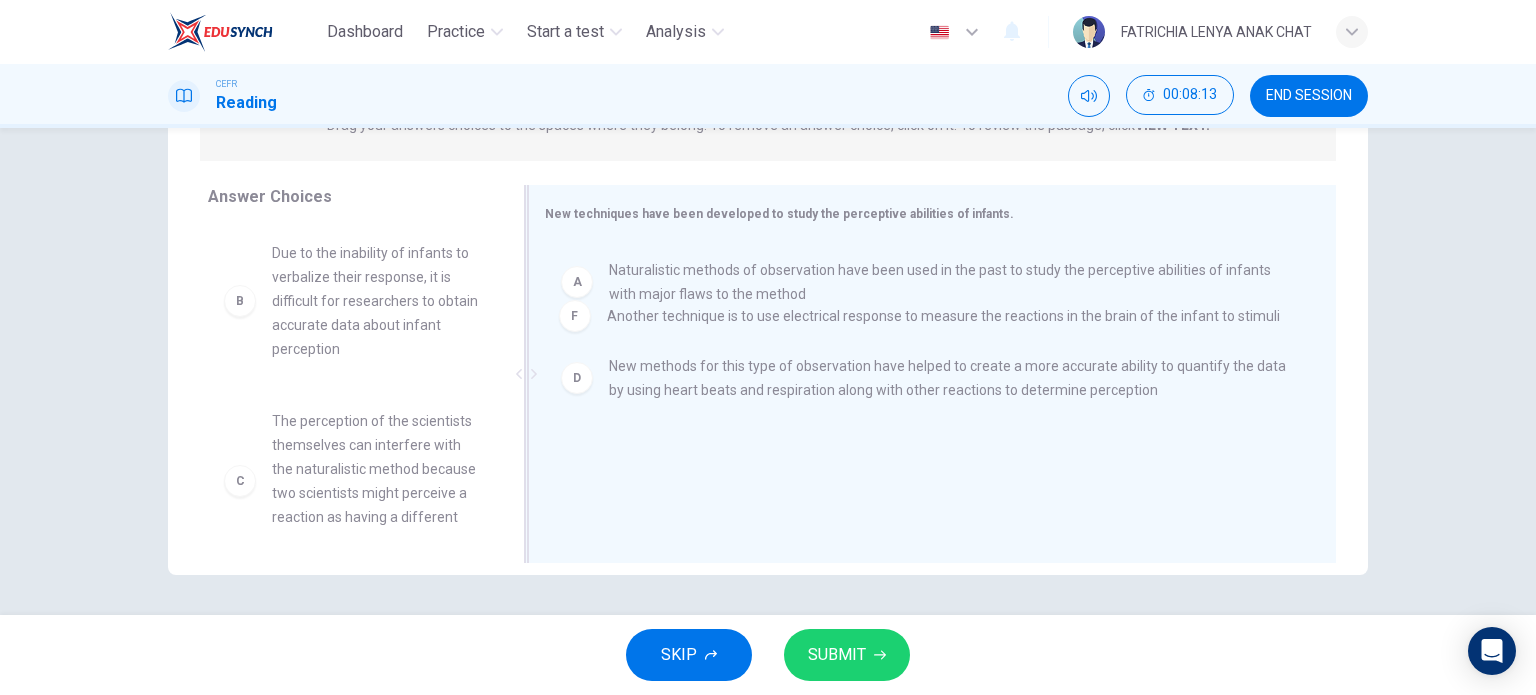 drag, startPoint x: 640, startPoint y: 483, endPoint x: 644, endPoint y: 327, distance: 156.05127 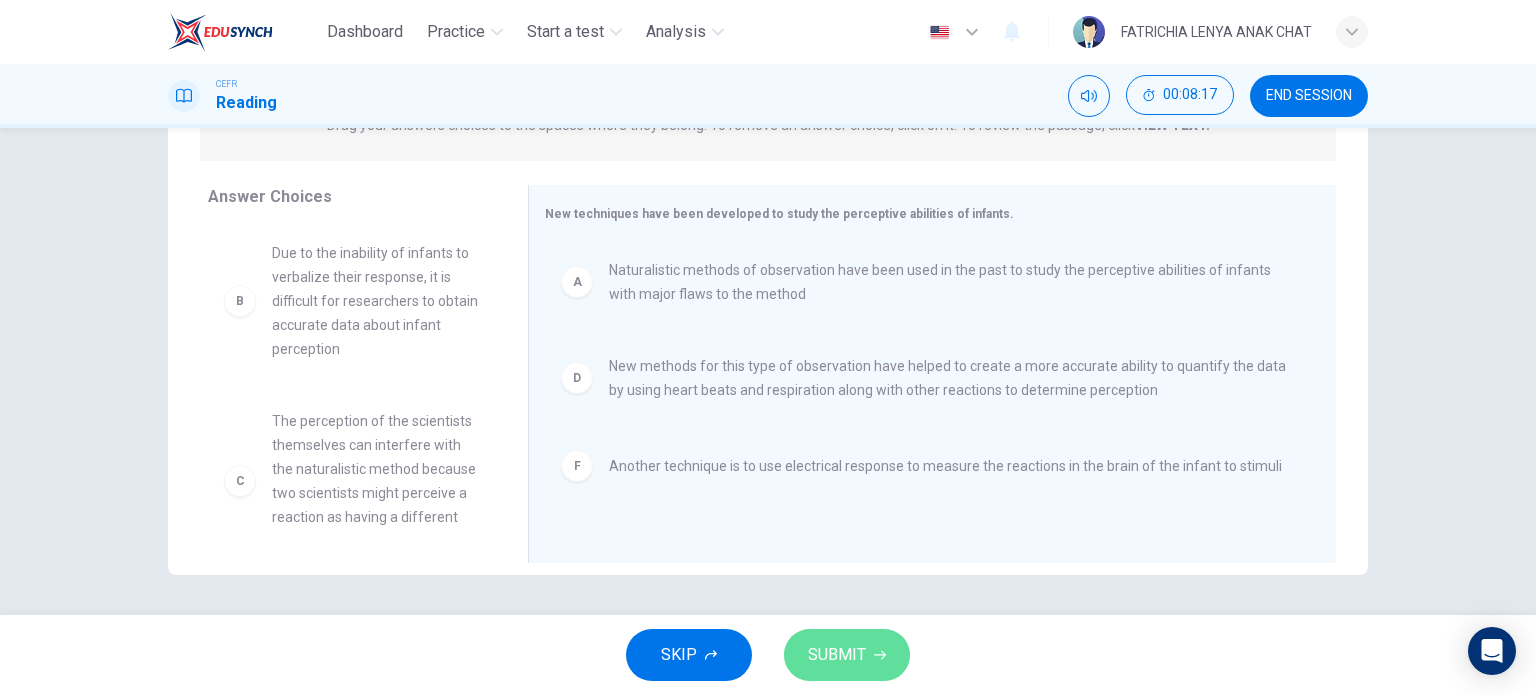 click on "SUBMIT" at bounding box center [847, 655] 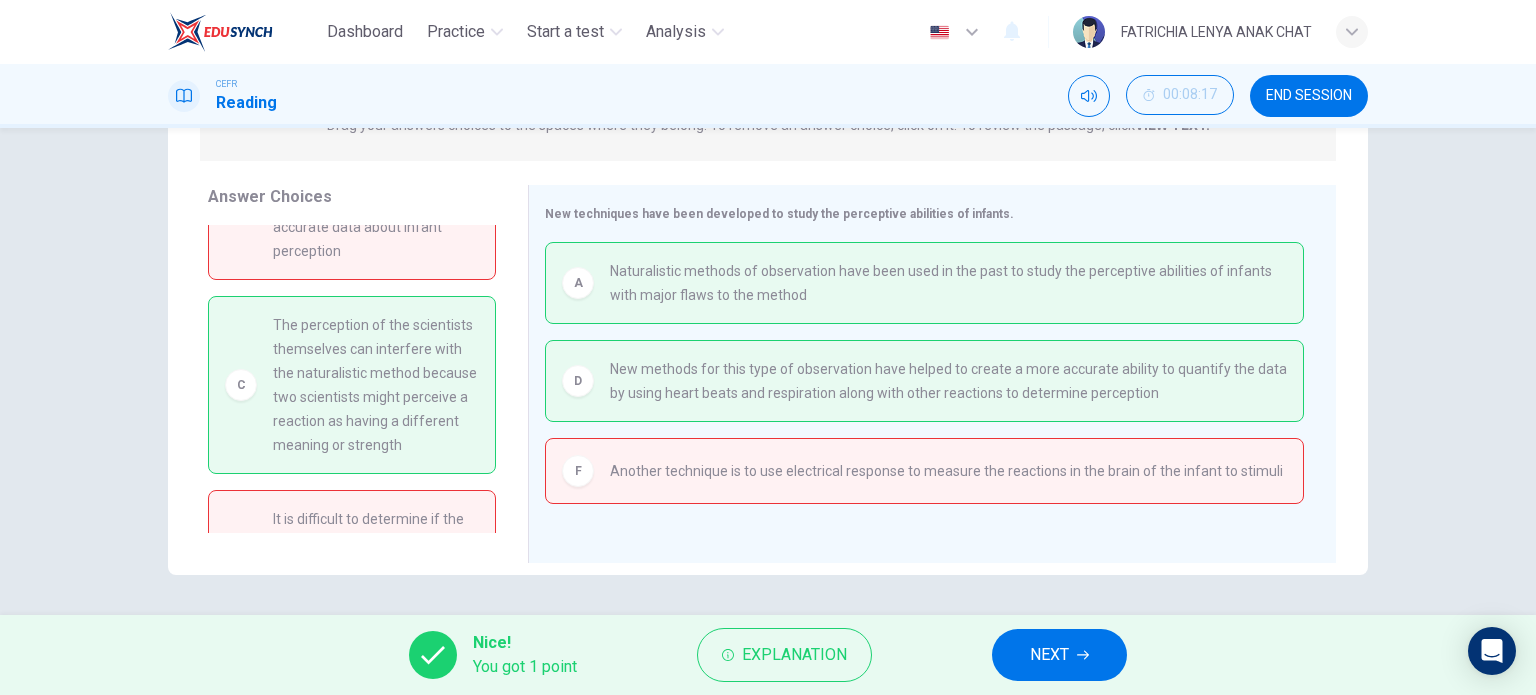 scroll, scrollTop: 116, scrollLeft: 0, axis: vertical 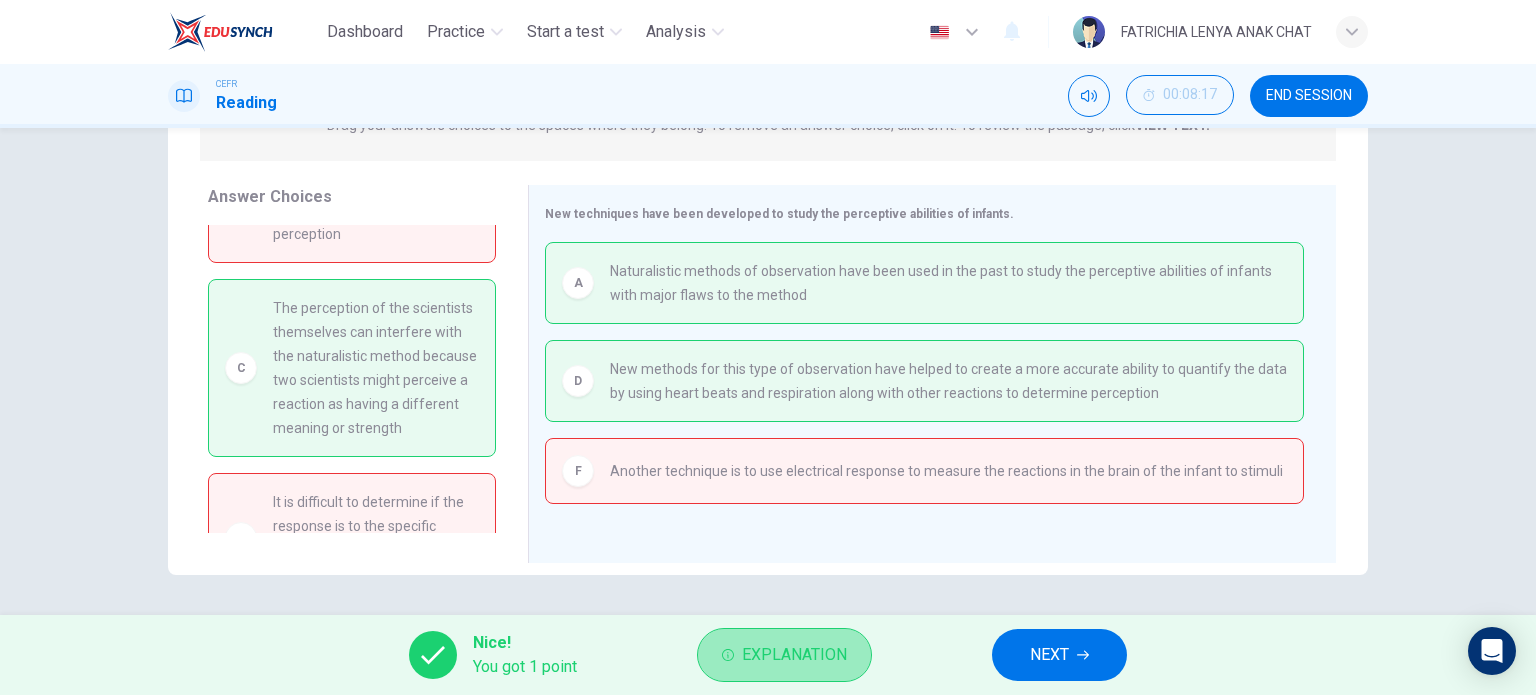 click on "Explanation" at bounding box center [794, 655] 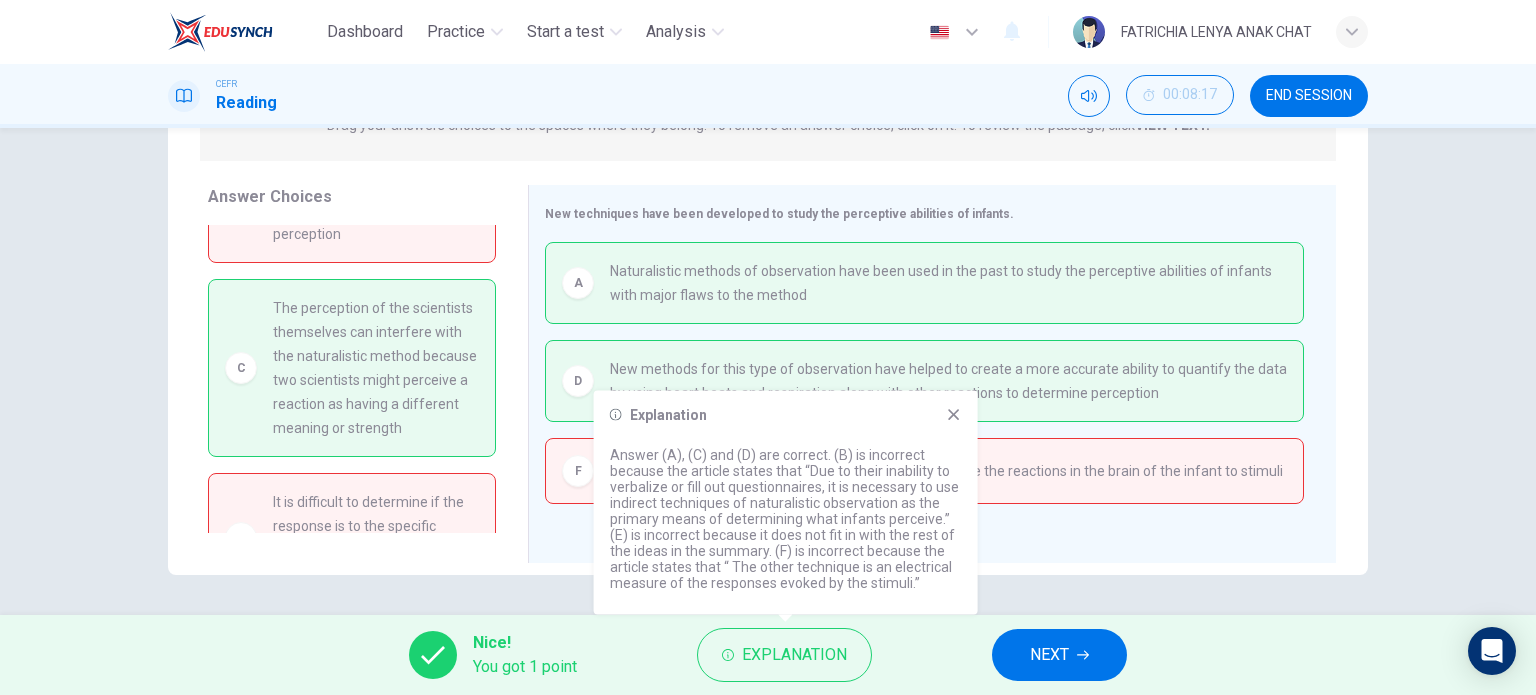 click 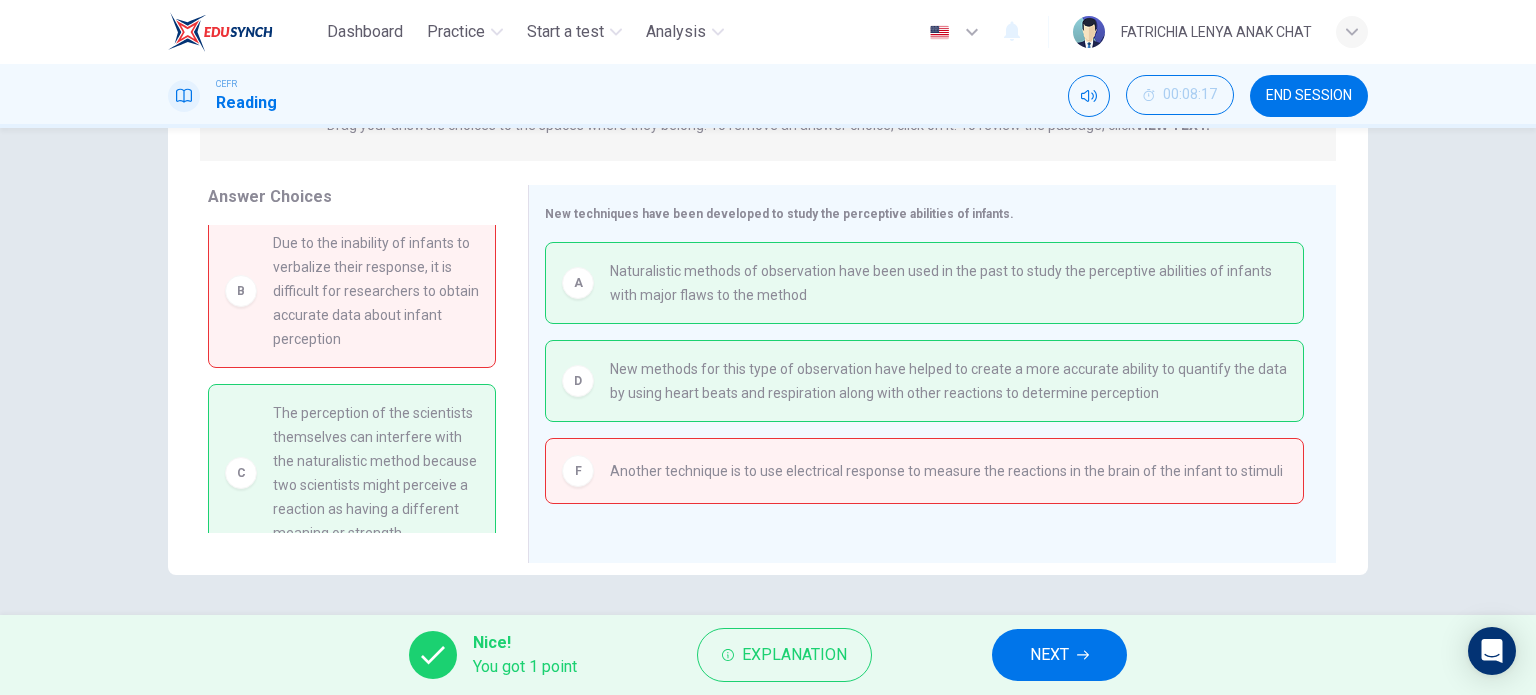 scroll, scrollTop: 0, scrollLeft: 0, axis: both 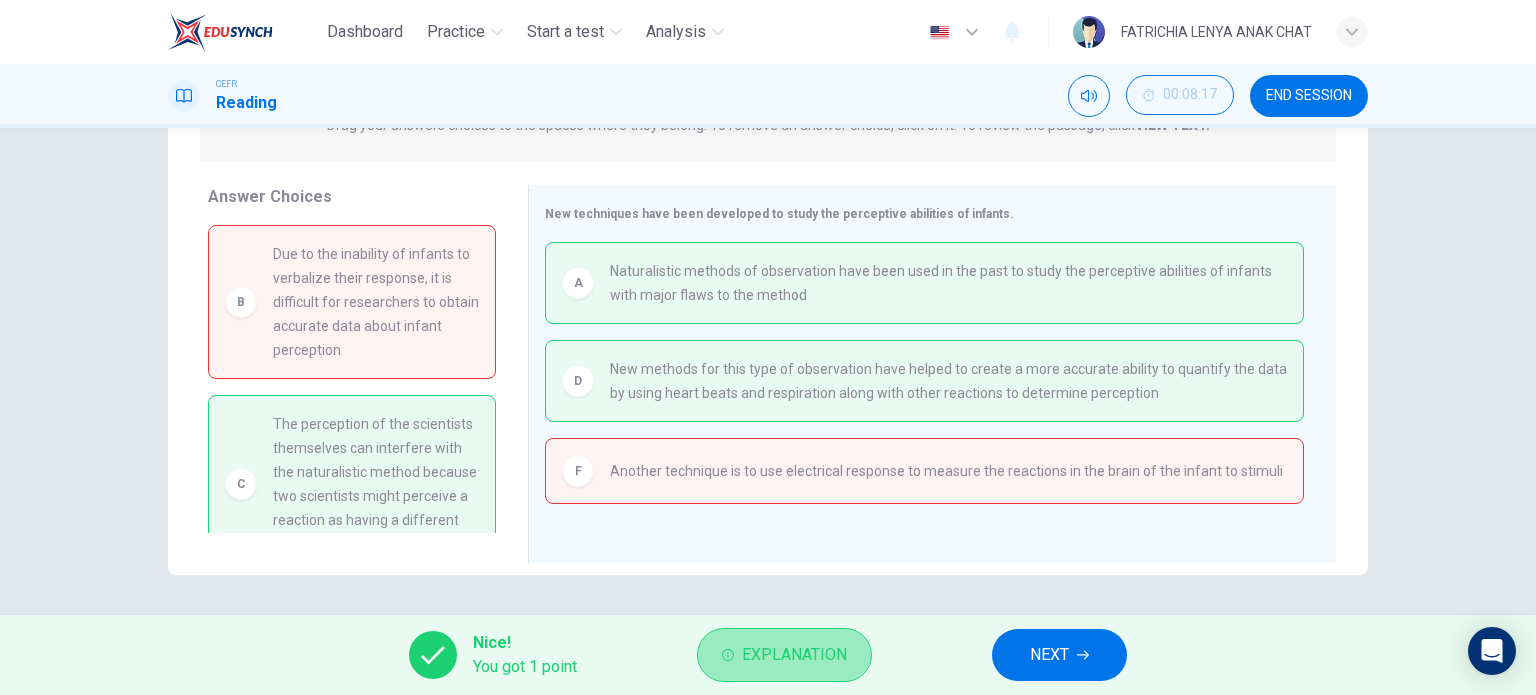 click on "Explanation" at bounding box center (784, 655) 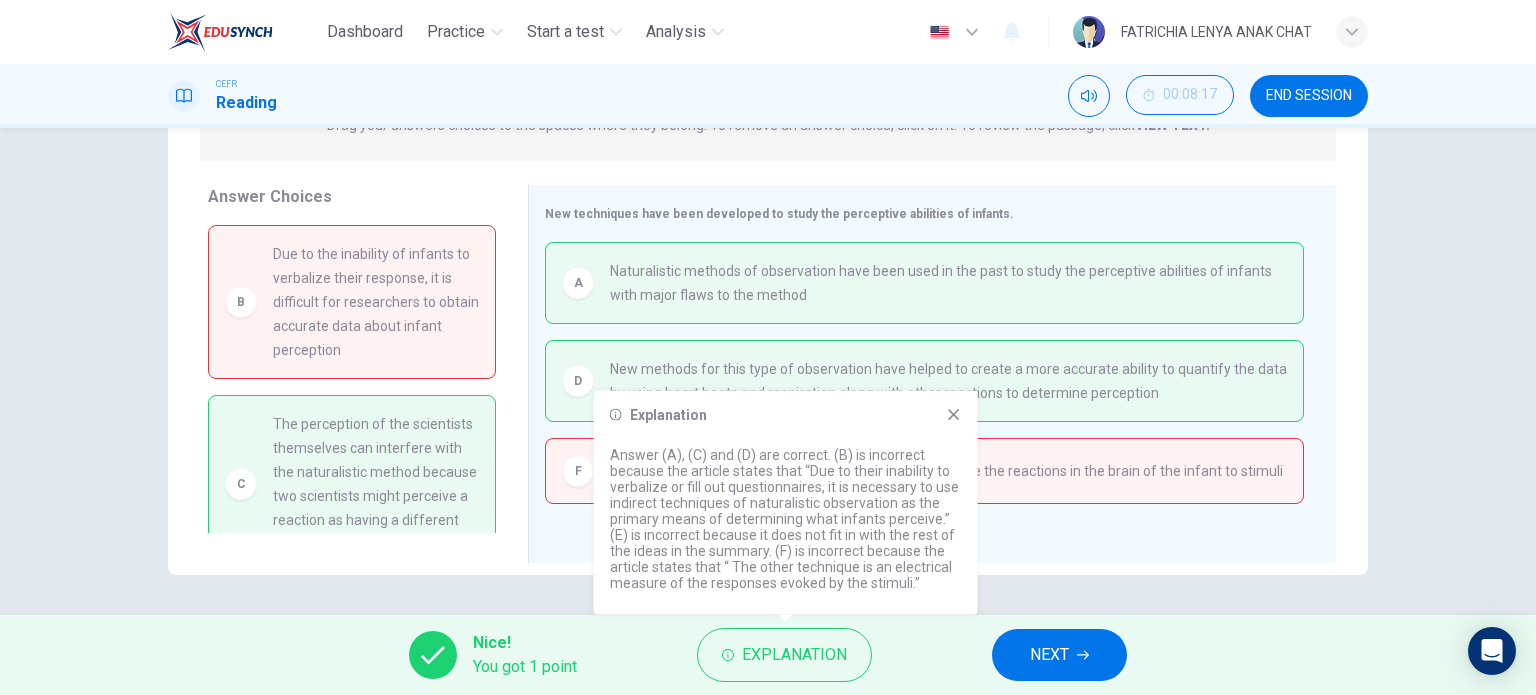 click on "Explanation Answer (A), (C) and (D) are correct. (B) is incorrect because the article states that “Due to their inability to verbalize or fill out questionnaires, it is necessary to use indirect techniques of naturalistic observation as the primary means of determining what infants perceive.” (E) is incorrect because it does not fit in with the rest of the ideas in the summary. (F) is incorrect because the article states that “ The other technique is an electrical measure of the responses evoked by the stimuli.”" at bounding box center [786, 503] 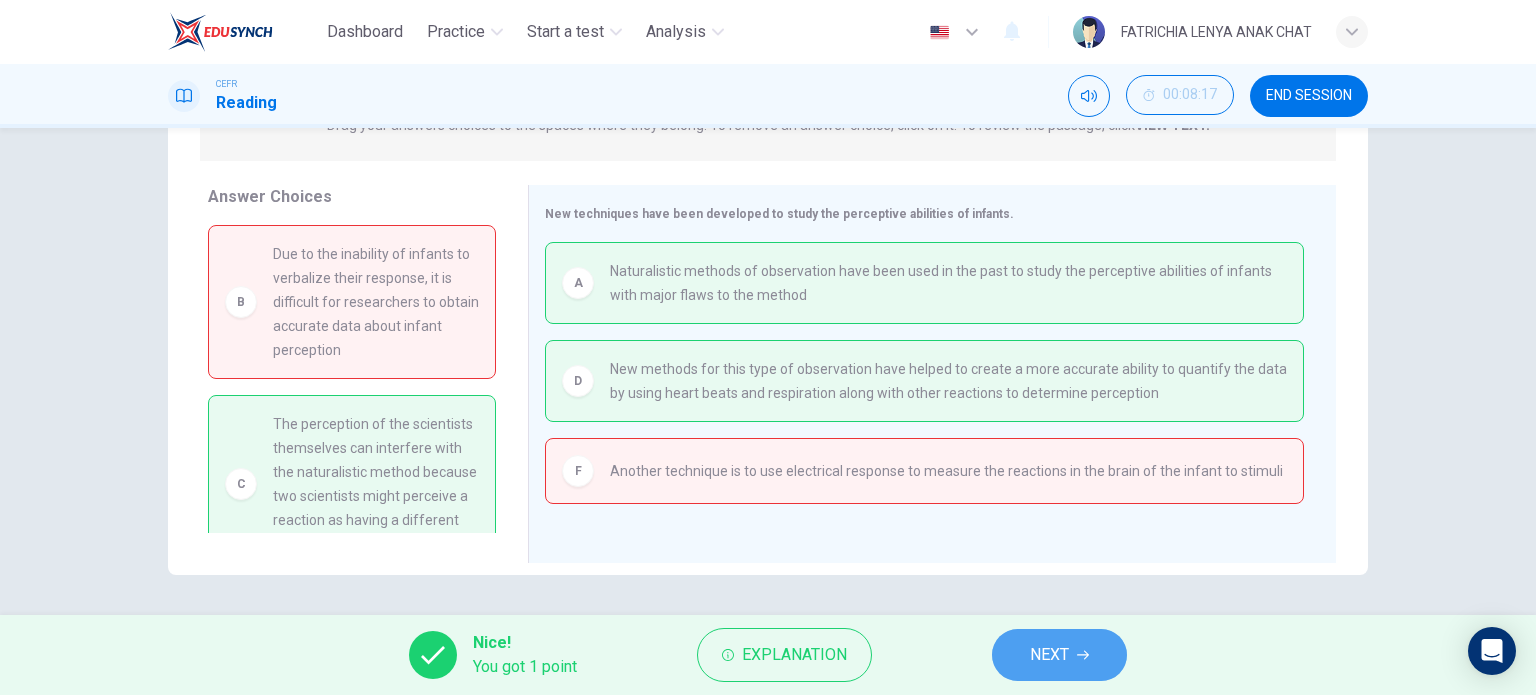 click on "NEXT" at bounding box center (1059, 655) 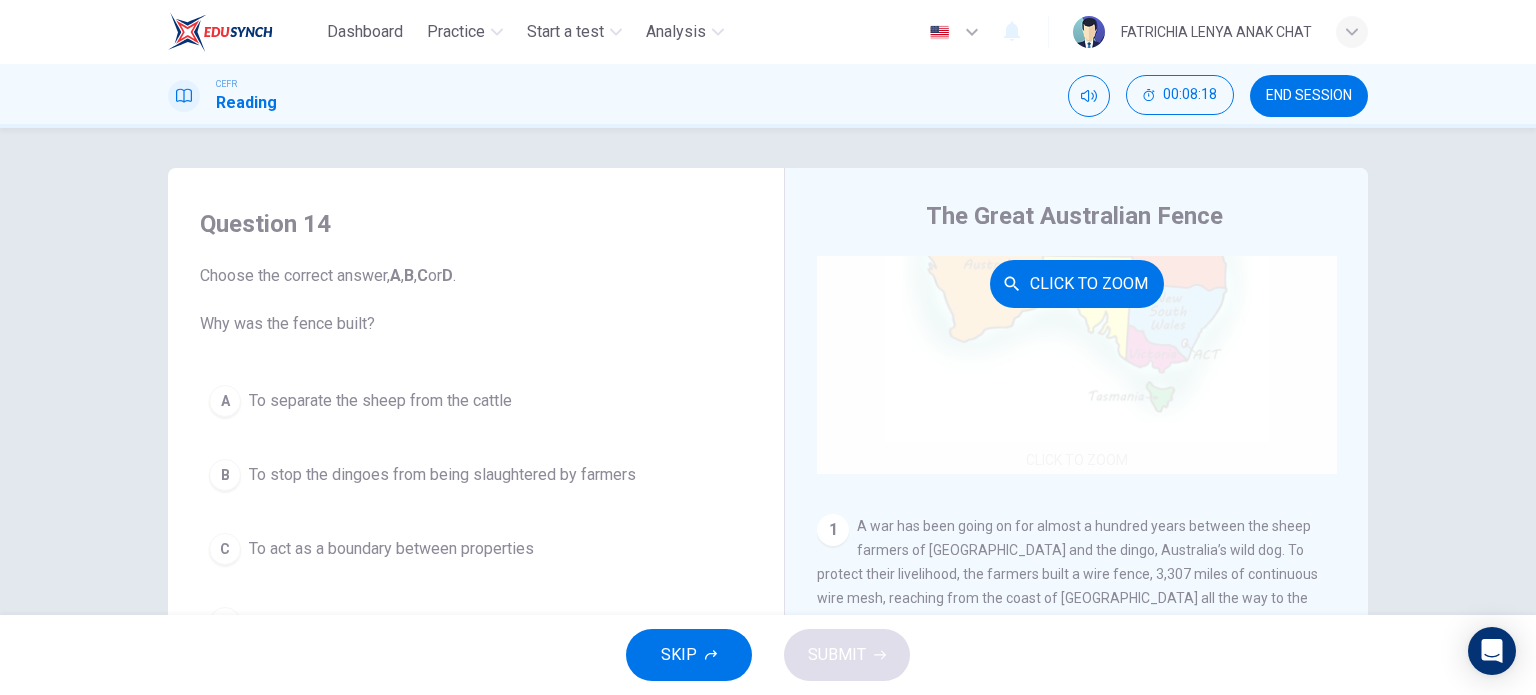 scroll, scrollTop: 210, scrollLeft: 0, axis: vertical 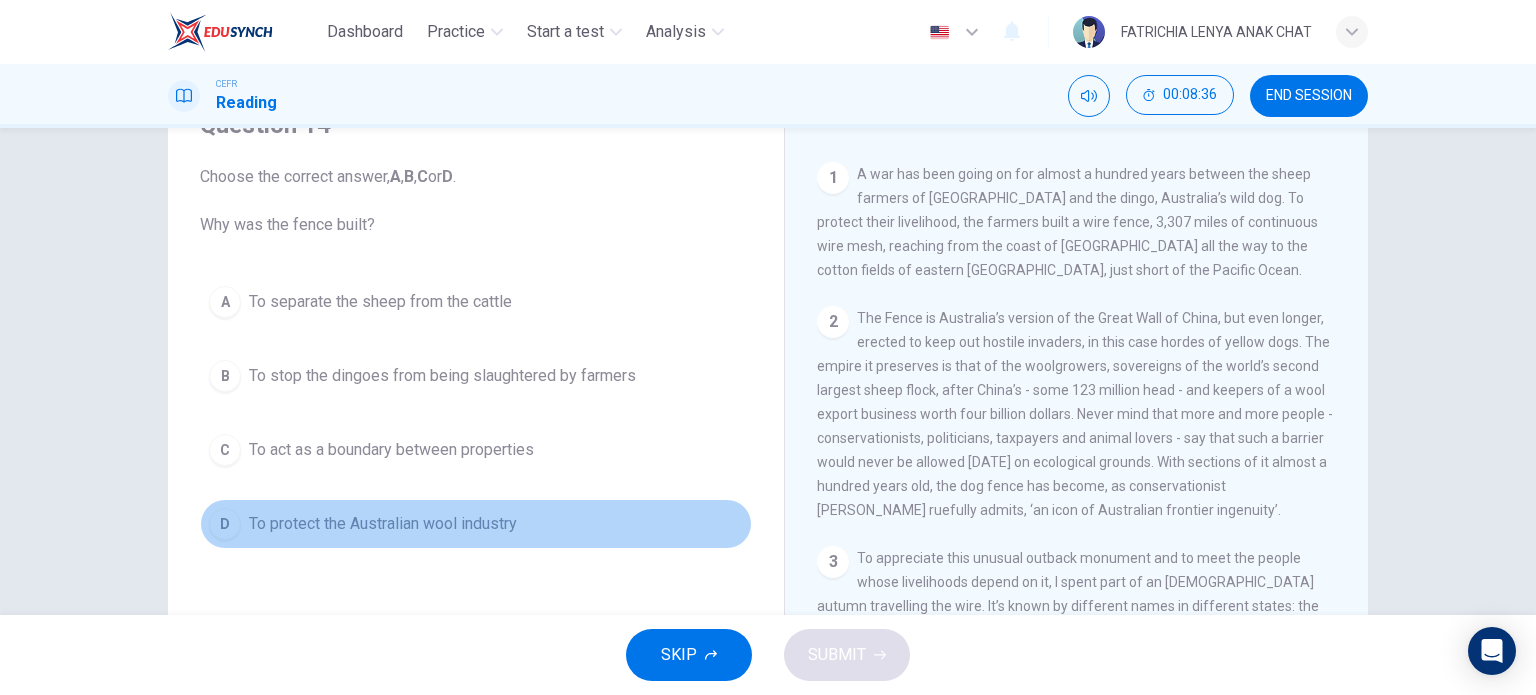 click on "D To protect the Australian wool industry" at bounding box center [476, 524] 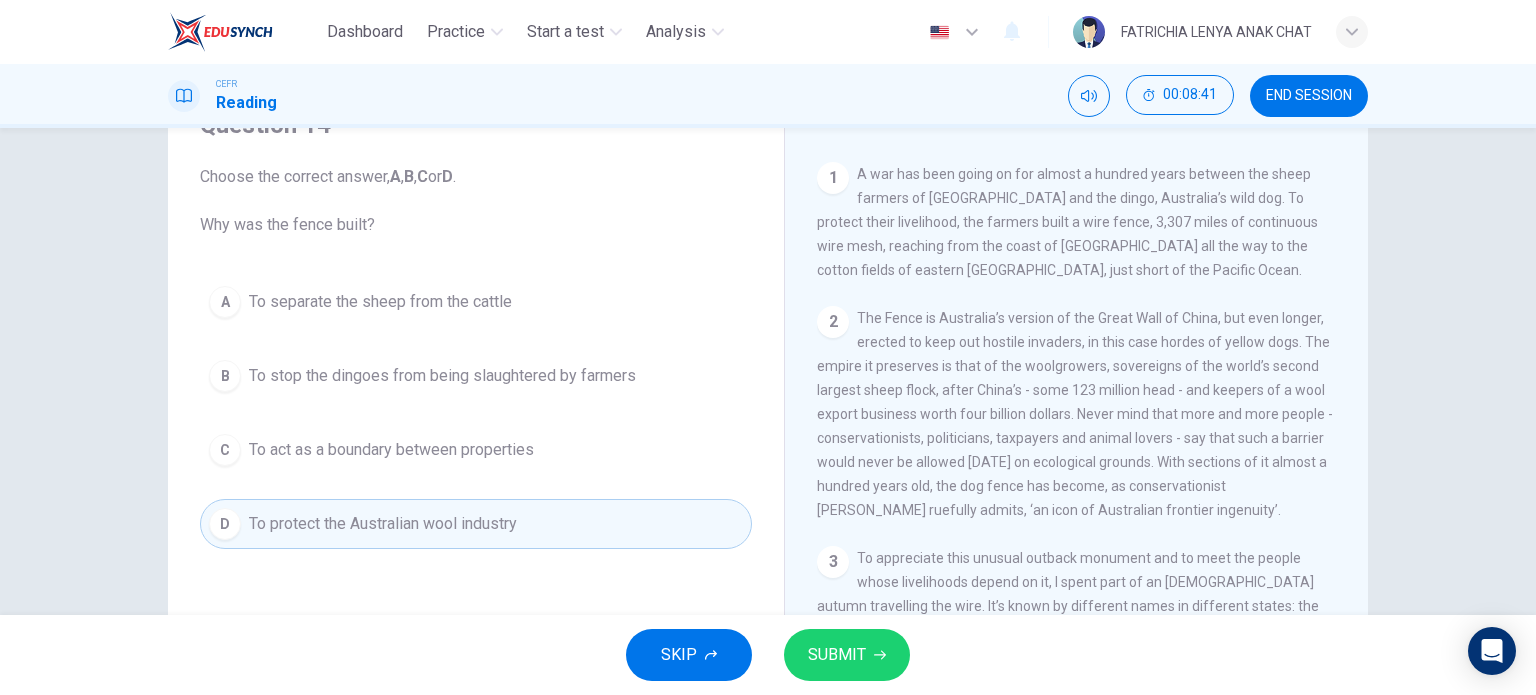 click on "To act as a boundary between properties" at bounding box center (391, 450) 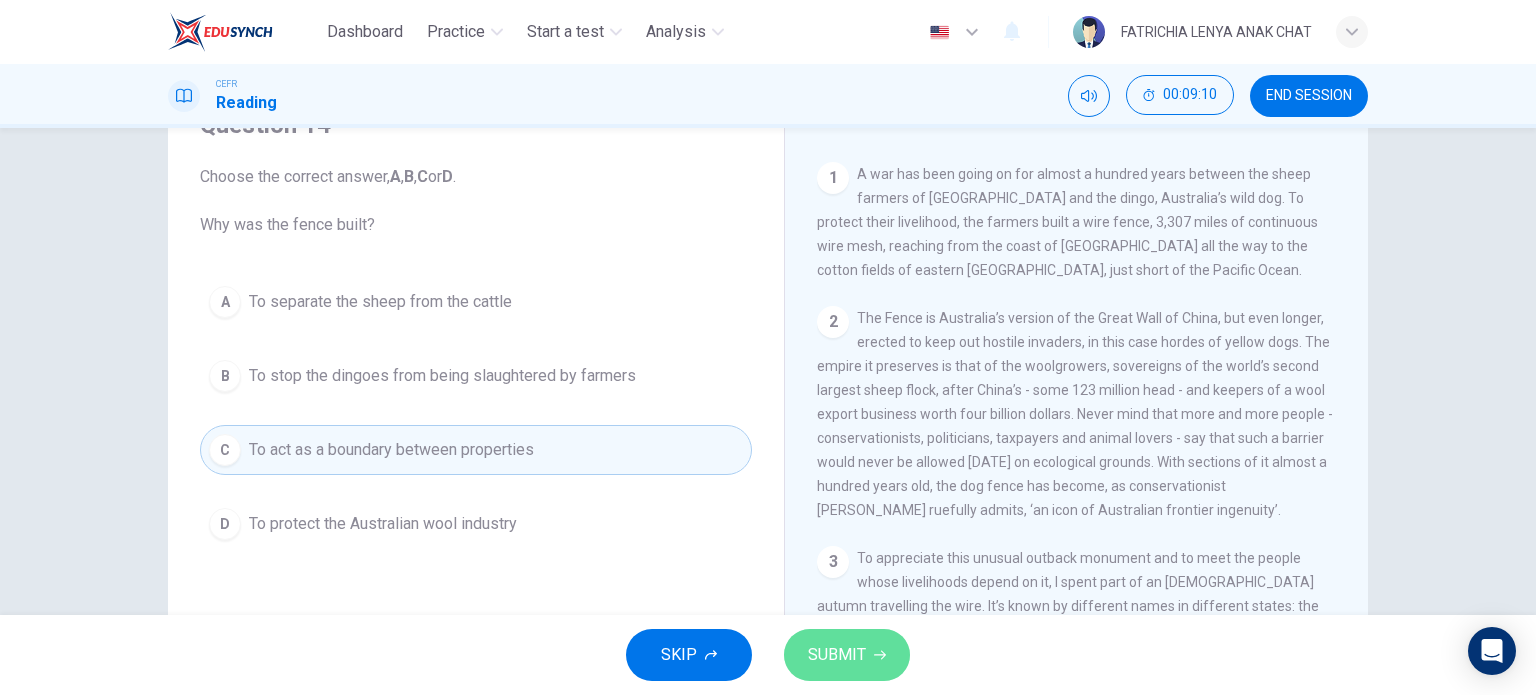 click on "SUBMIT" at bounding box center (847, 655) 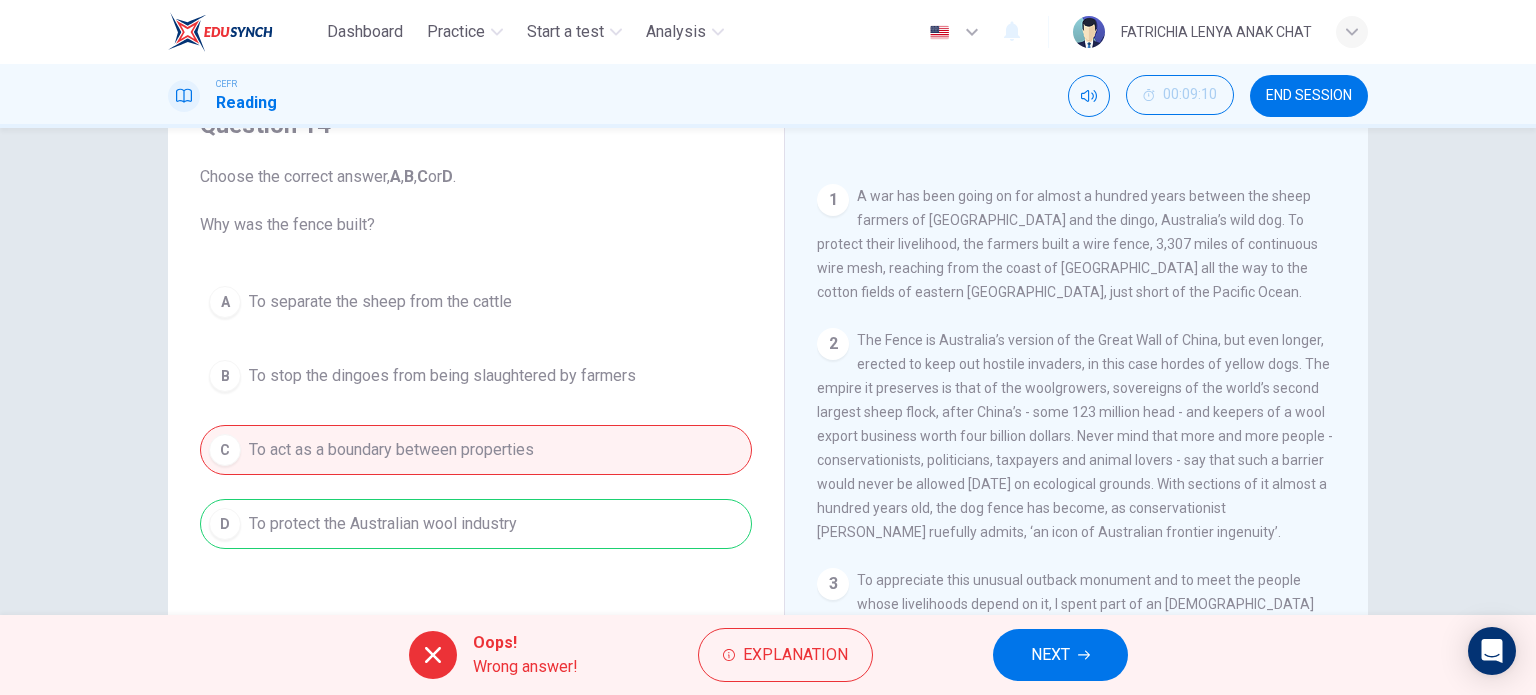 scroll, scrollTop: 390, scrollLeft: 0, axis: vertical 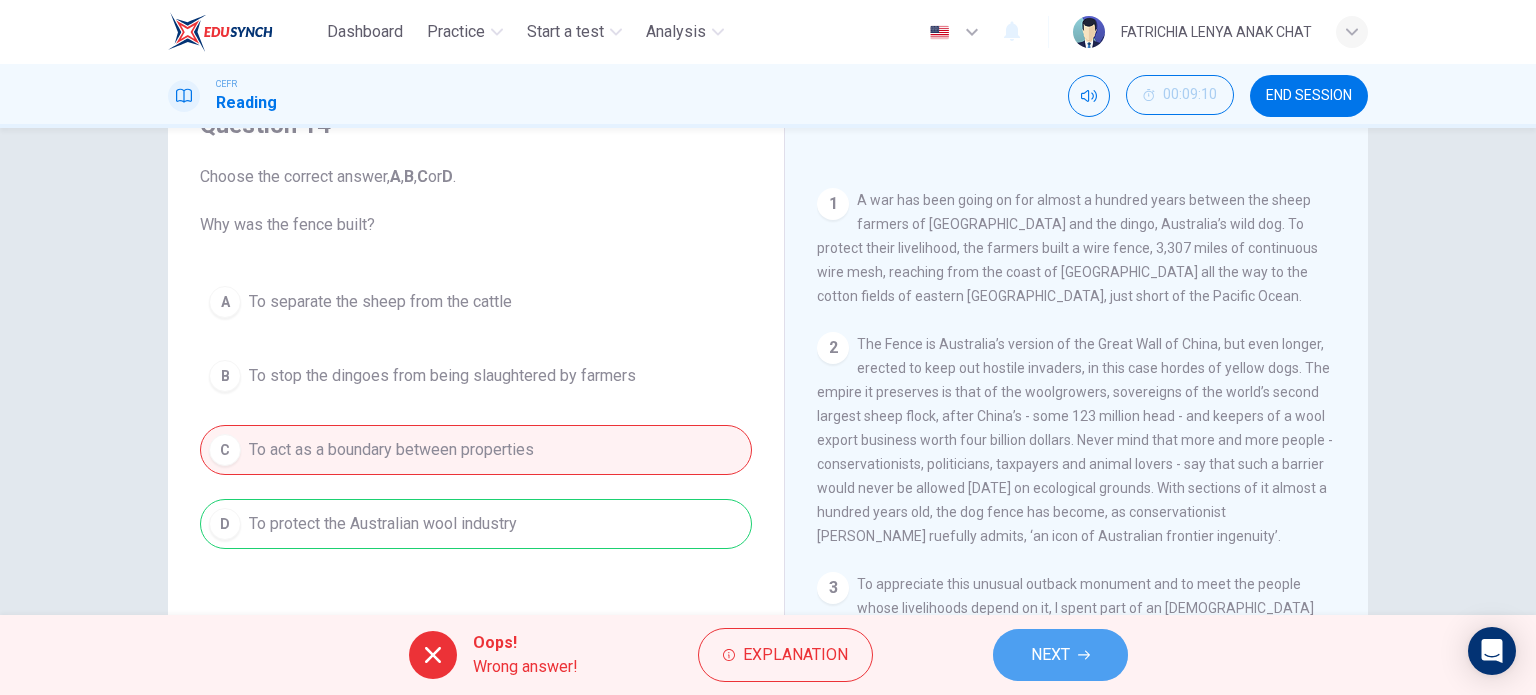 click on "NEXT" at bounding box center [1050, 655] 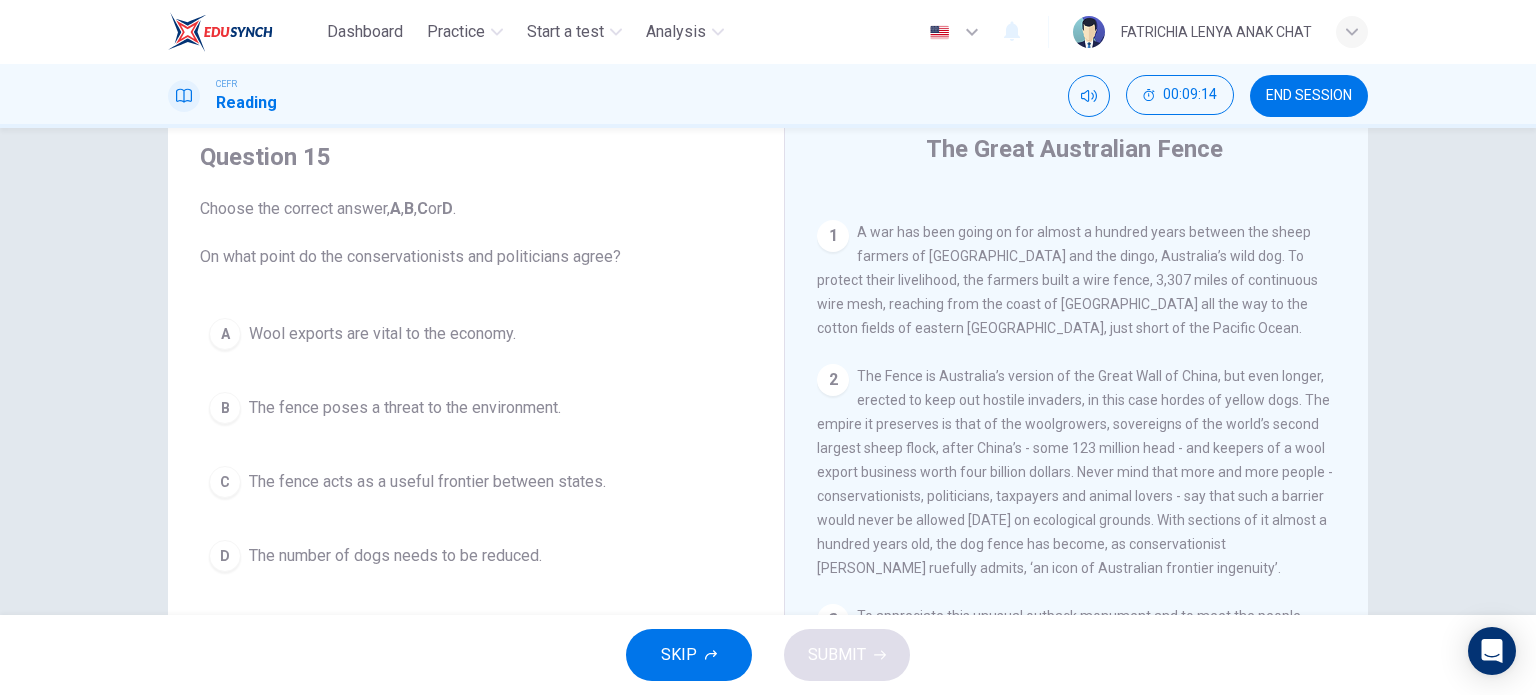 scroll, scrollTop: 55, scrollLeft: 0, axis: vertical 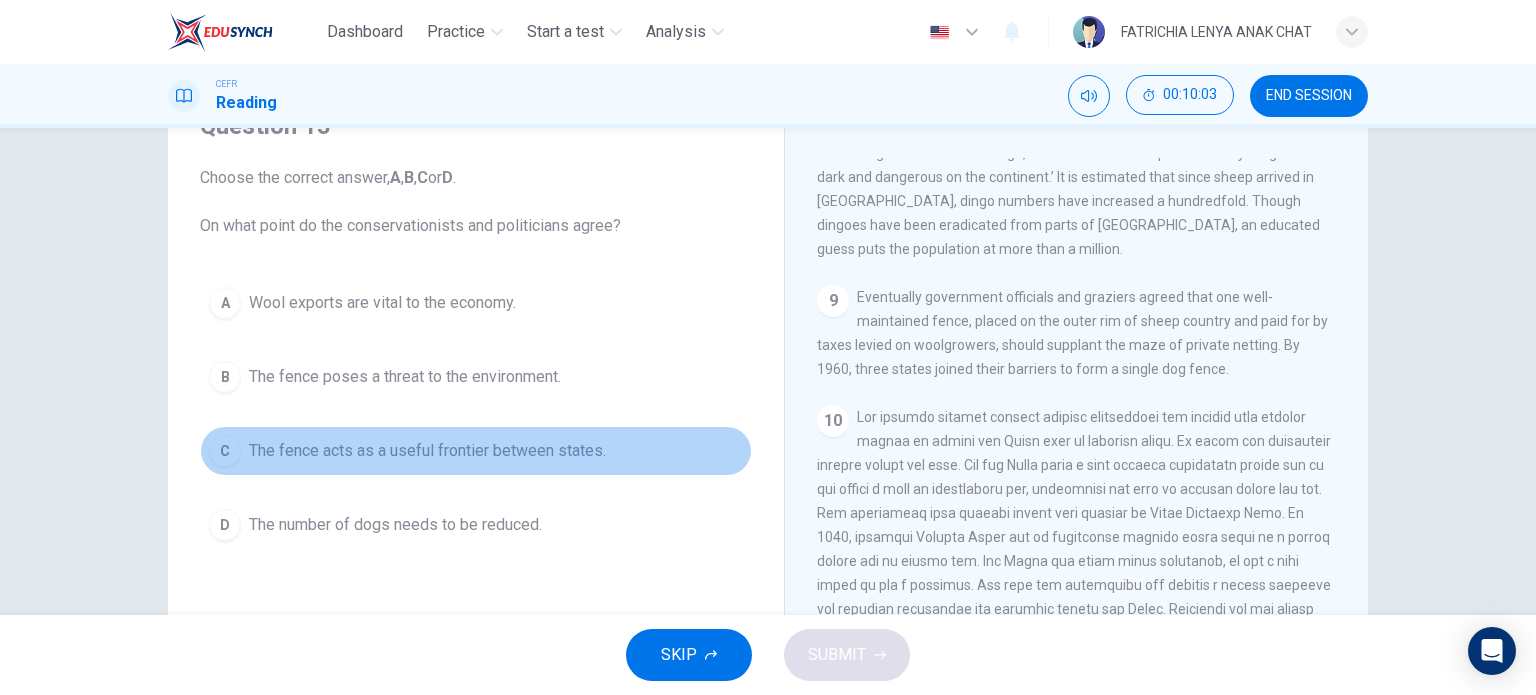 click on "C" at bounding box center [225, 451] 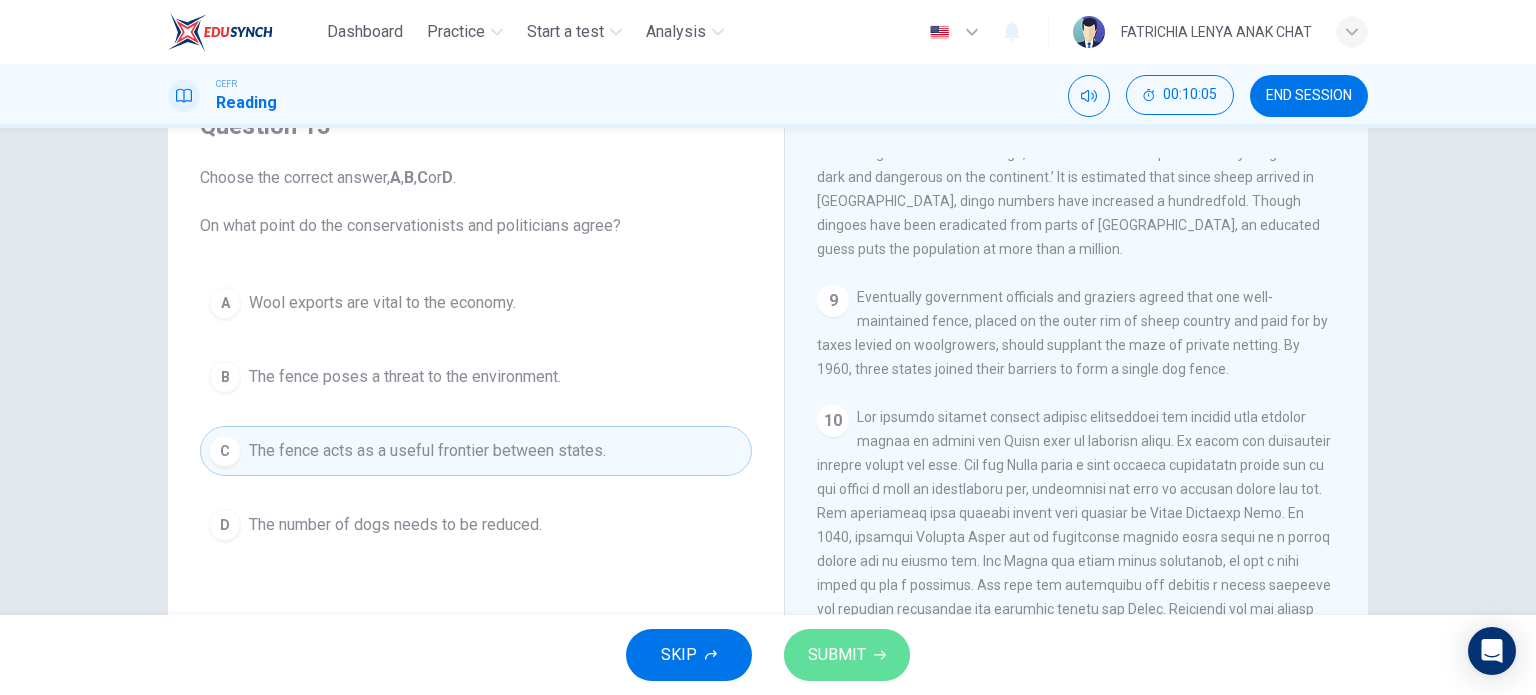 click on "SUBMIT" at bounding box center (837, 655) 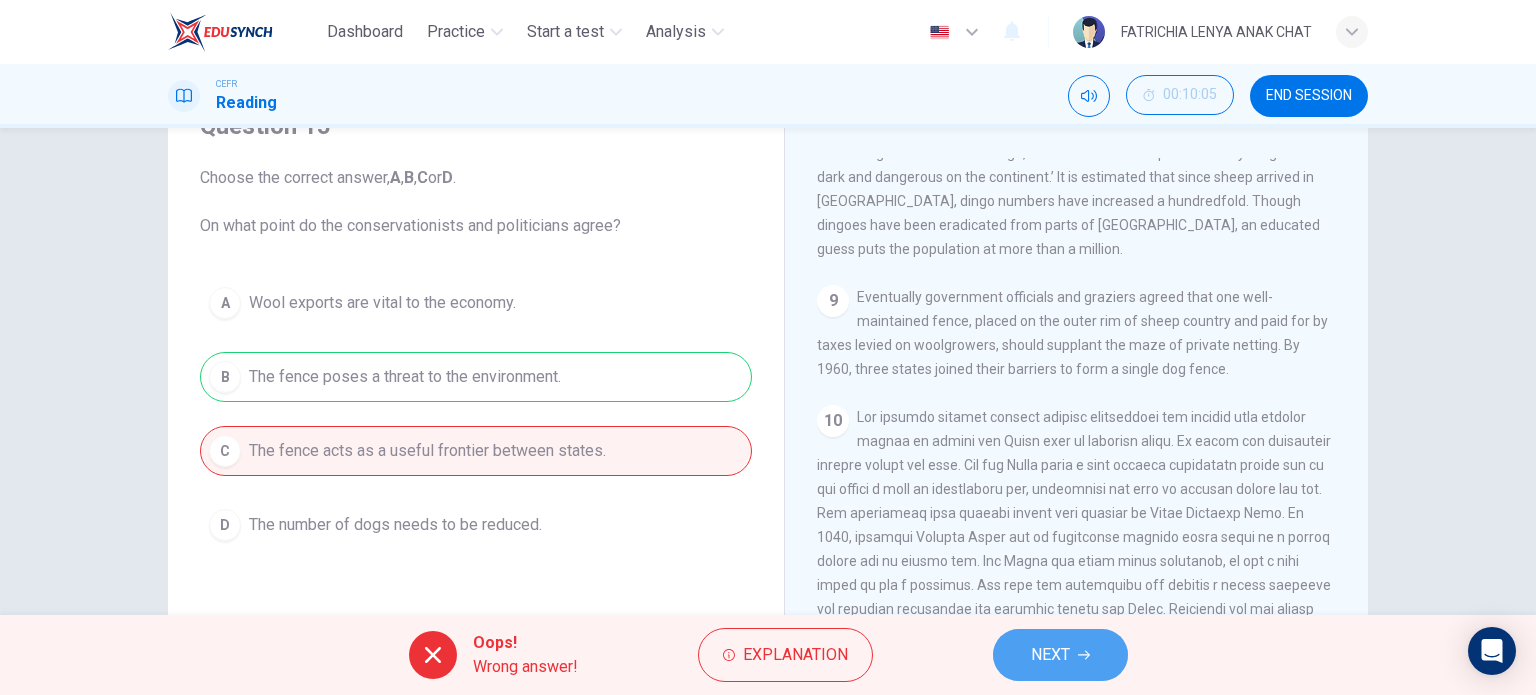 click on "NEXT" at bounding box center (1060, 655) 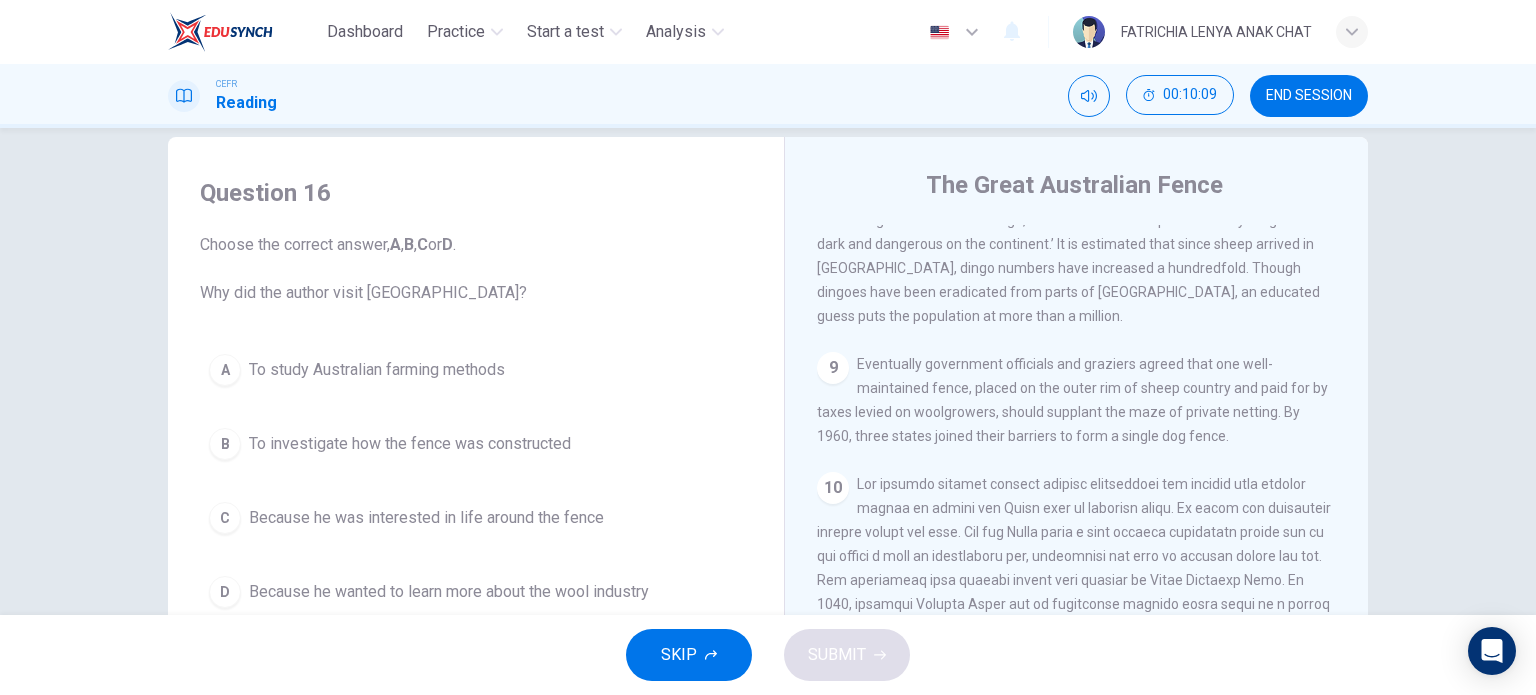 scroll, scrollTop: 28, scrollLeft: 0, axis: vertical 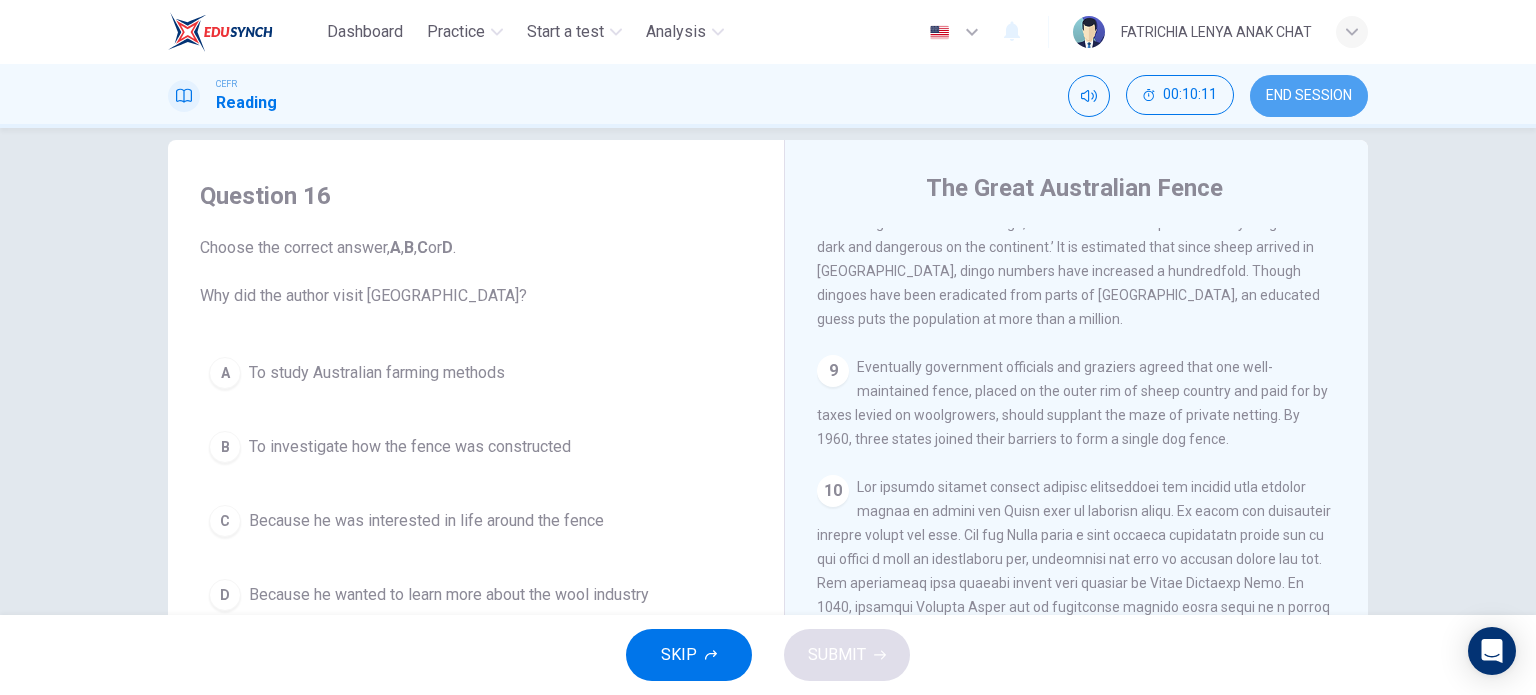 click on "END SESSION" at bounding box center (1309, 96) 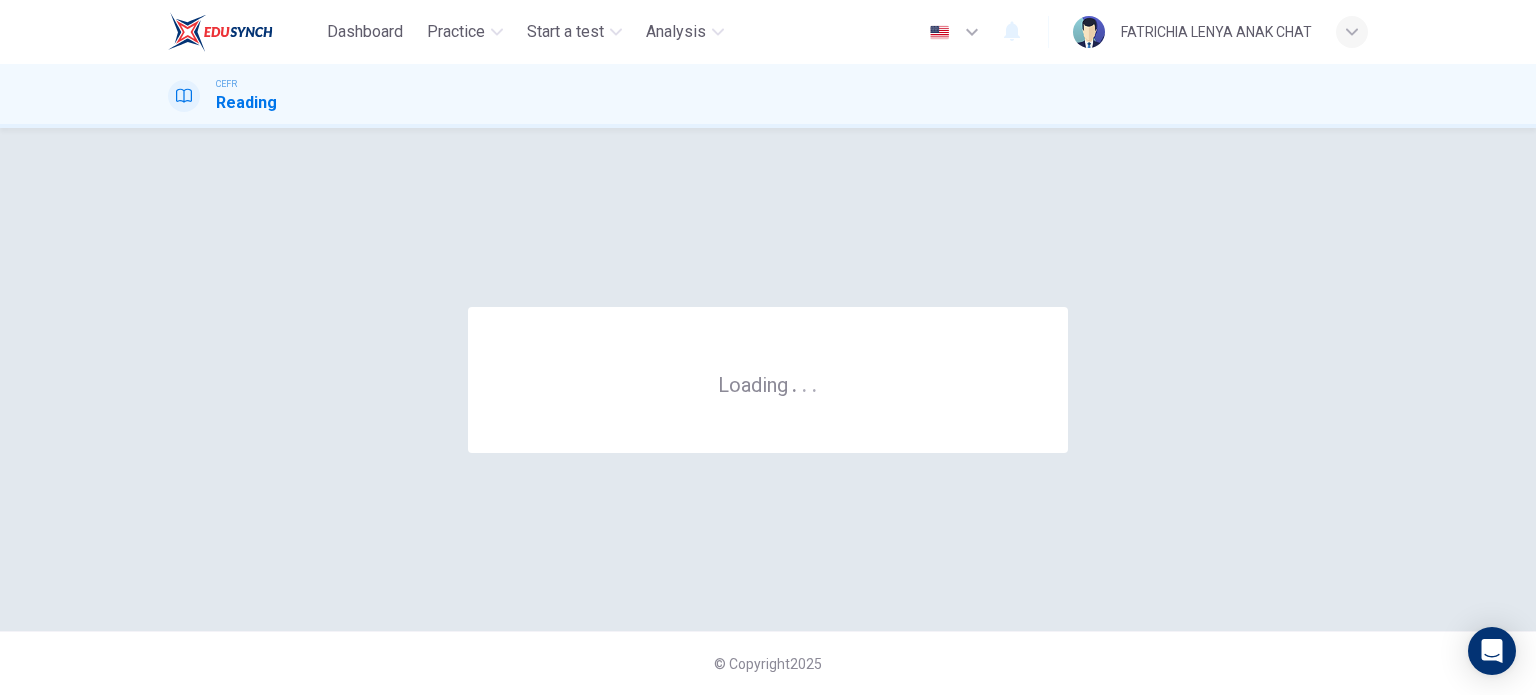 scroll, scrollTop: 0, scrollLeft: 0, axis: both 